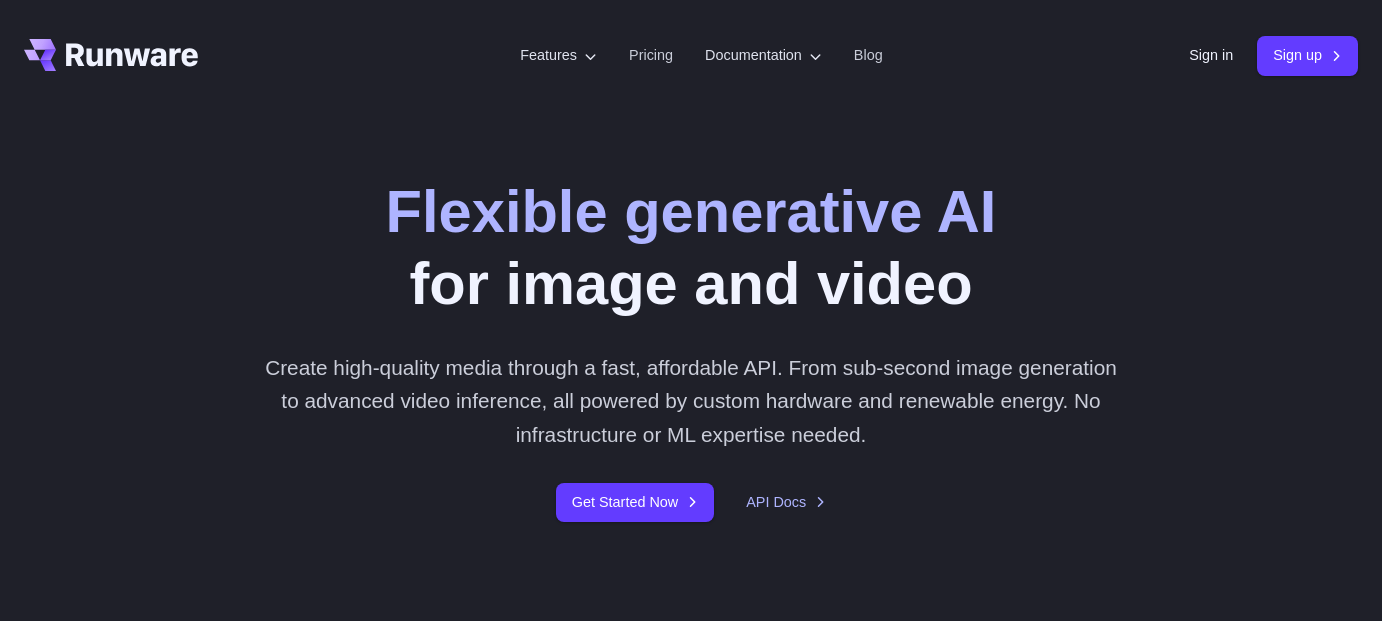 scroll, scrollTop: 0, scrollLeft: 0, axis: both 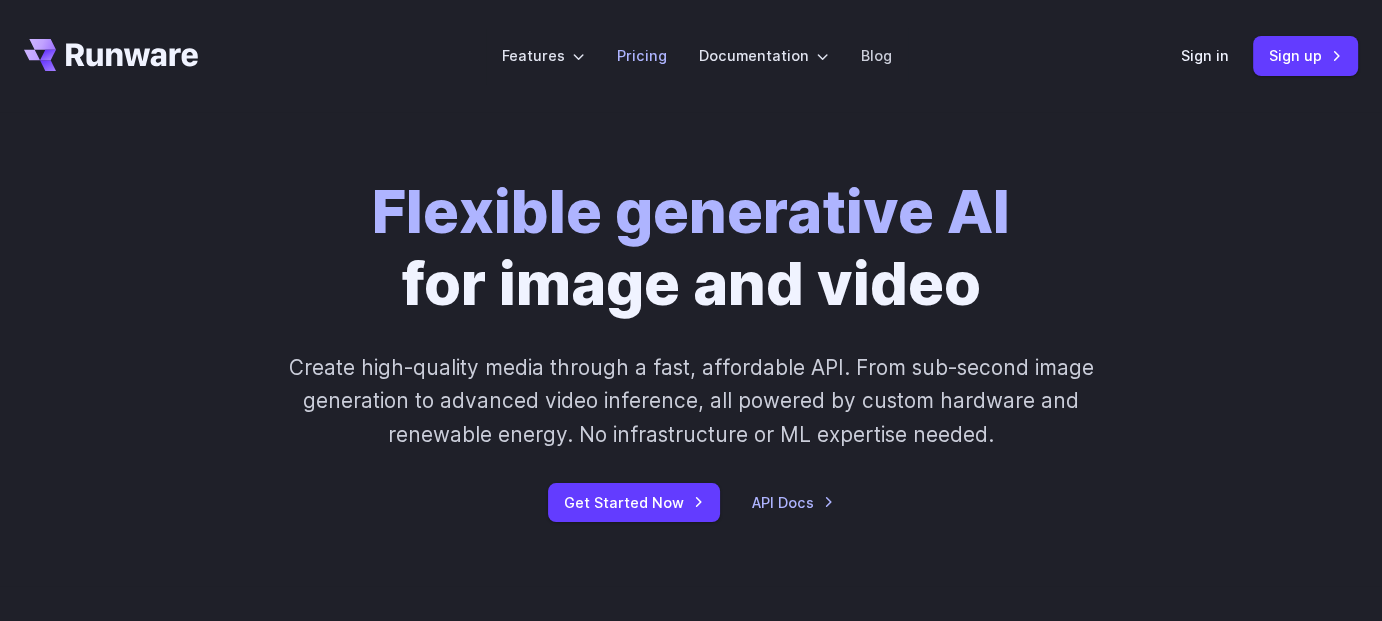 click on "Pricing" at bounding box center [642, 55] 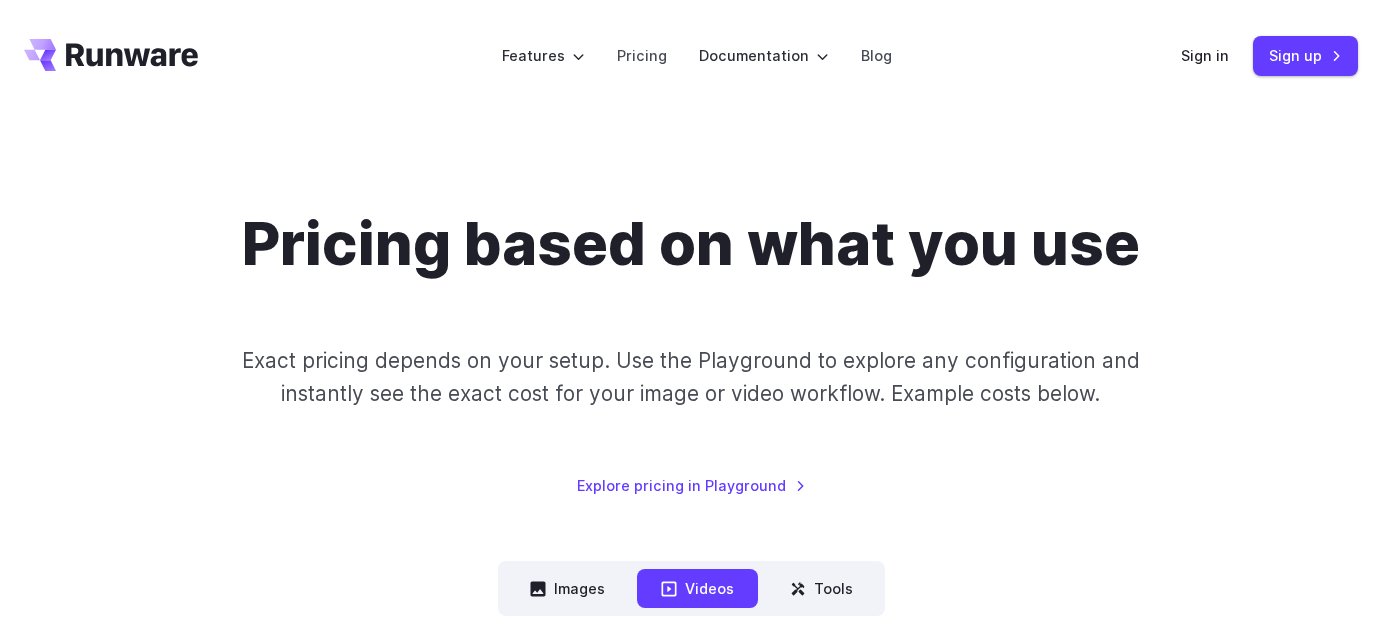 scroll, scrollTop: 0, scrollLeft: 0, axis: both 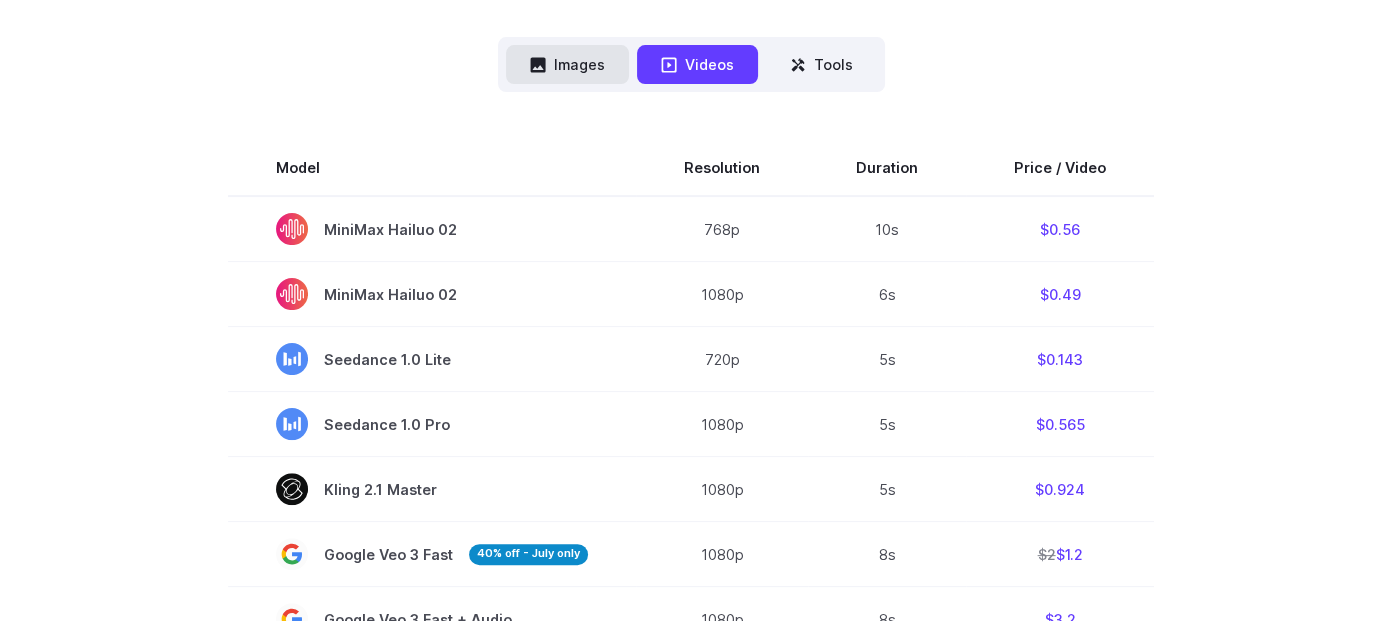 click on "Images" at bounding box center (567, 64) 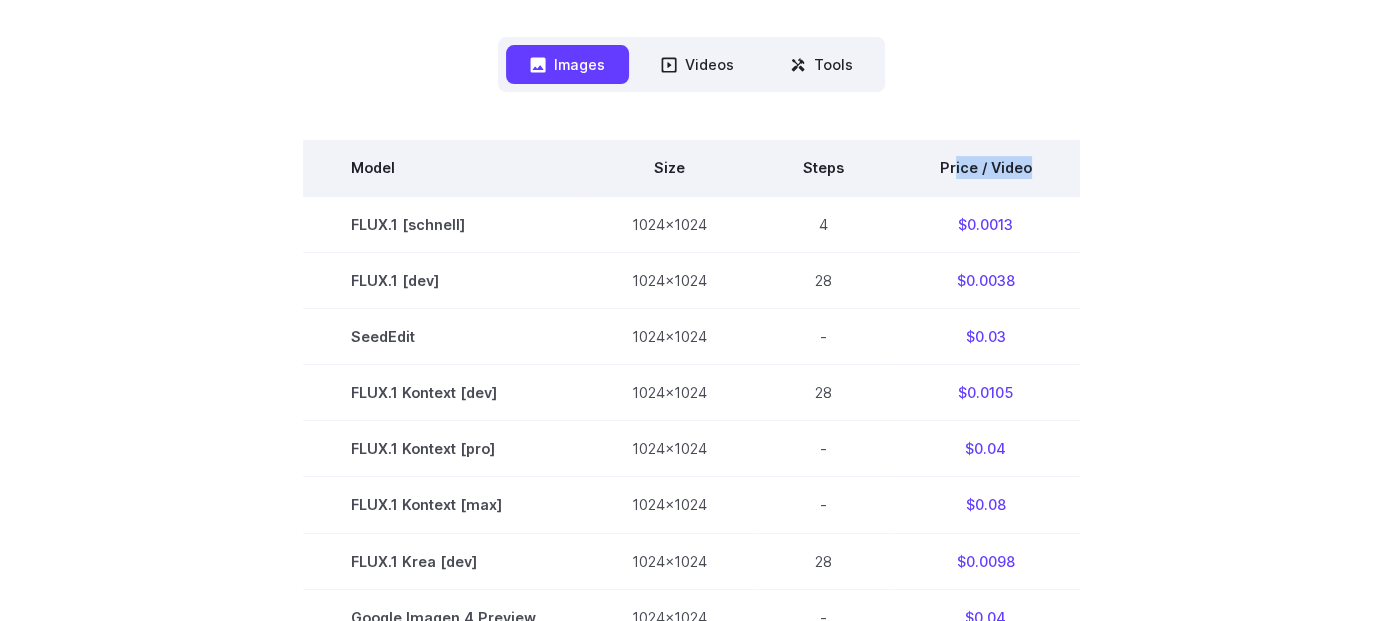 drag, startPoint x: 952, startPoint y: 171, endPoint x: 1026, endPoint y: 167, distance: 74.10803 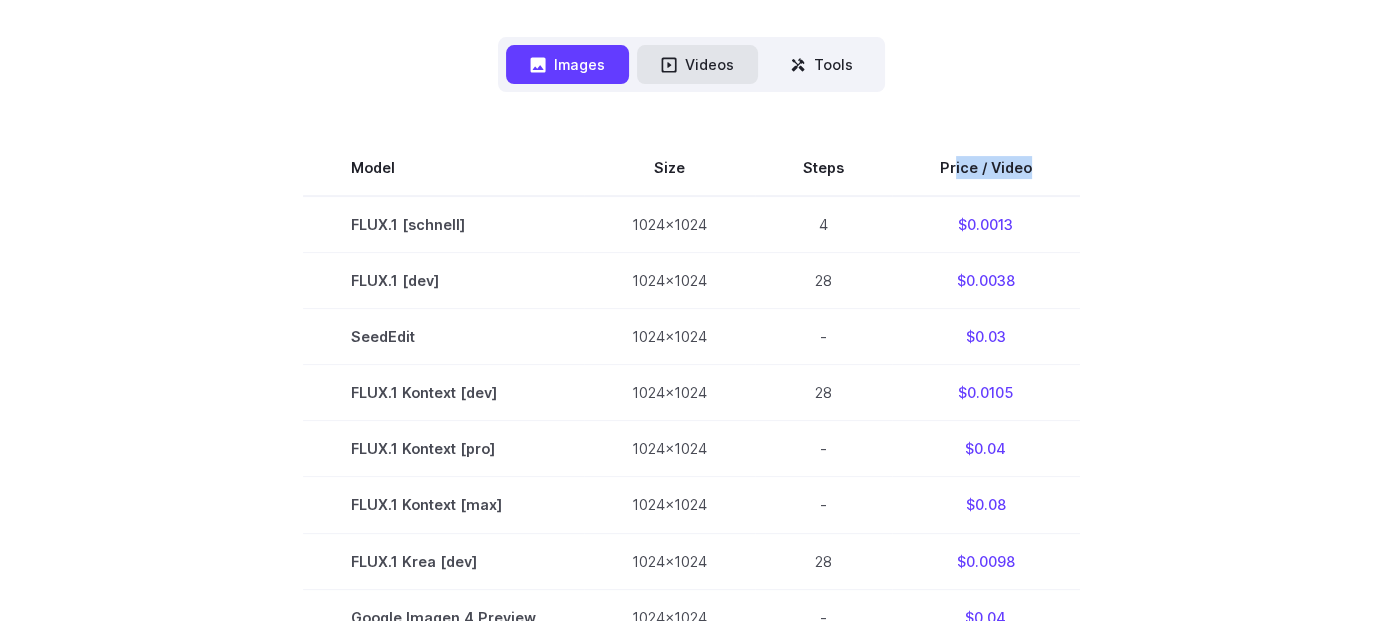 click on "Videos" at bounding box center (697, 64) 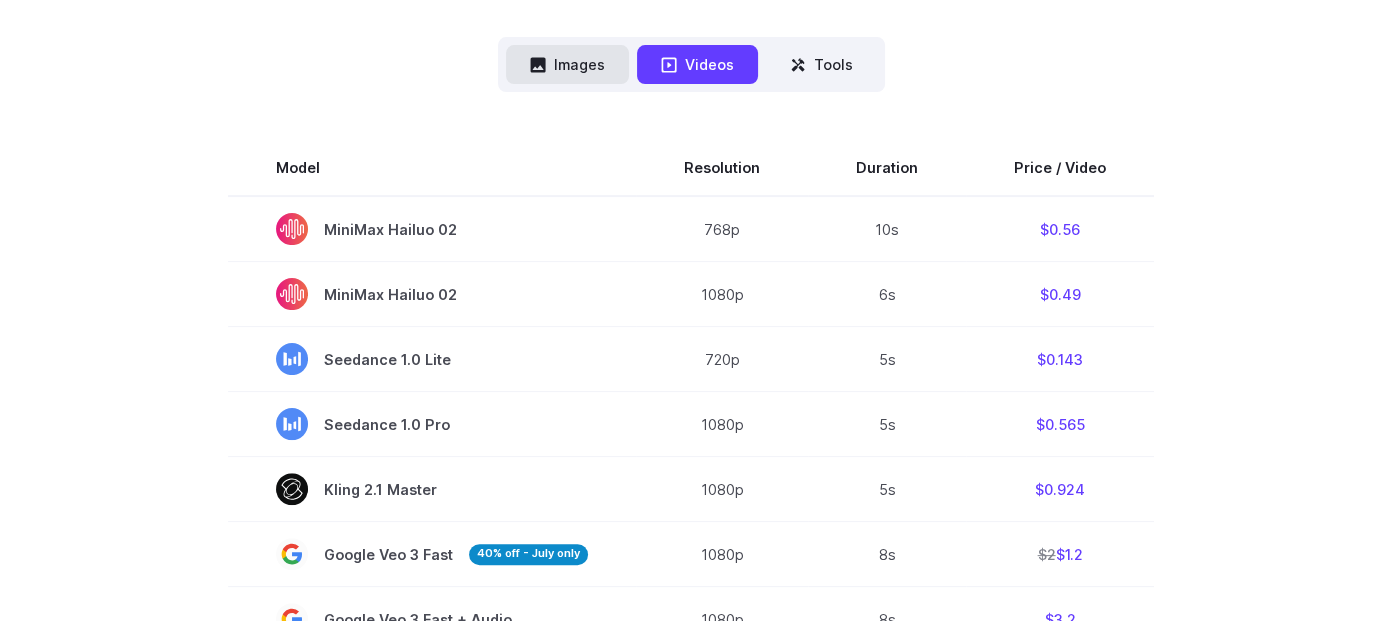 click on "Images" at bounding box center [567, 64] 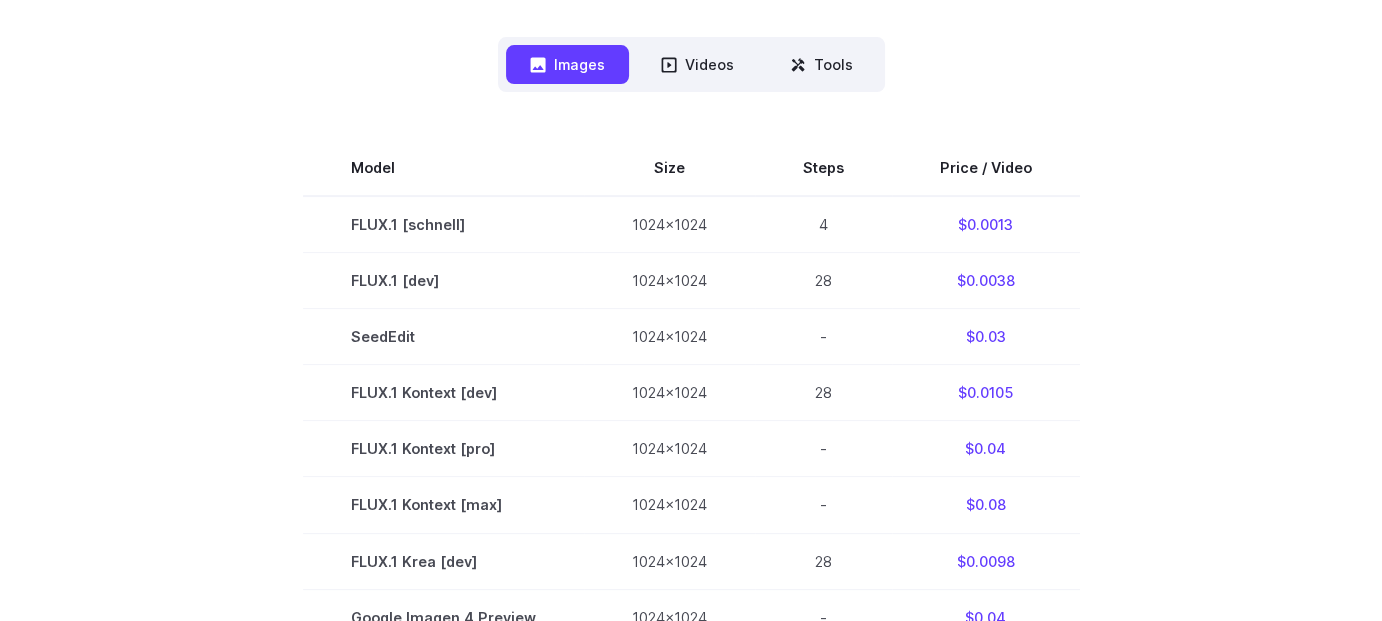 click on "Model   Size   Steps   Price / Video         FLUX.1 [schnell]   1024x1024   4   $0.0013       FLUX.1 [dev]   1024x1024   28   $0.0038       SeedEdit   1024x1024   -   $0.03       FLUX.1 Kontext [dev]   1024x1024   28   $0.0105       FLUX.1 Kontext [pro]   1024x1024   -   $0.04       FLUX.1 Kontext [max]   1024x1024   -   $0.08       FLUX.1 Krea [dev]   1024x1024   28   $0.0098       Google Imagen 4 Preview   1024x1024   -   $0.04       Google Imagen 4 Ultra   1024x1024   -   $0.06       HiDream-I1 Fast   1024x1024   16   $0.0032       HiDream-I1 Dev   1024x1024   28   $0.0045       HiDream-I1 Full   1024x1024   30   $0.009       Seedream 3.0   1024x1024   -   $0.03       SD 3   1024x1024   30   $0.0019       SDXL 1.0   1024x1024   30   $0.0019       SD 1.5   512x512   30   $0.0006" at bounding box center [691, 616] 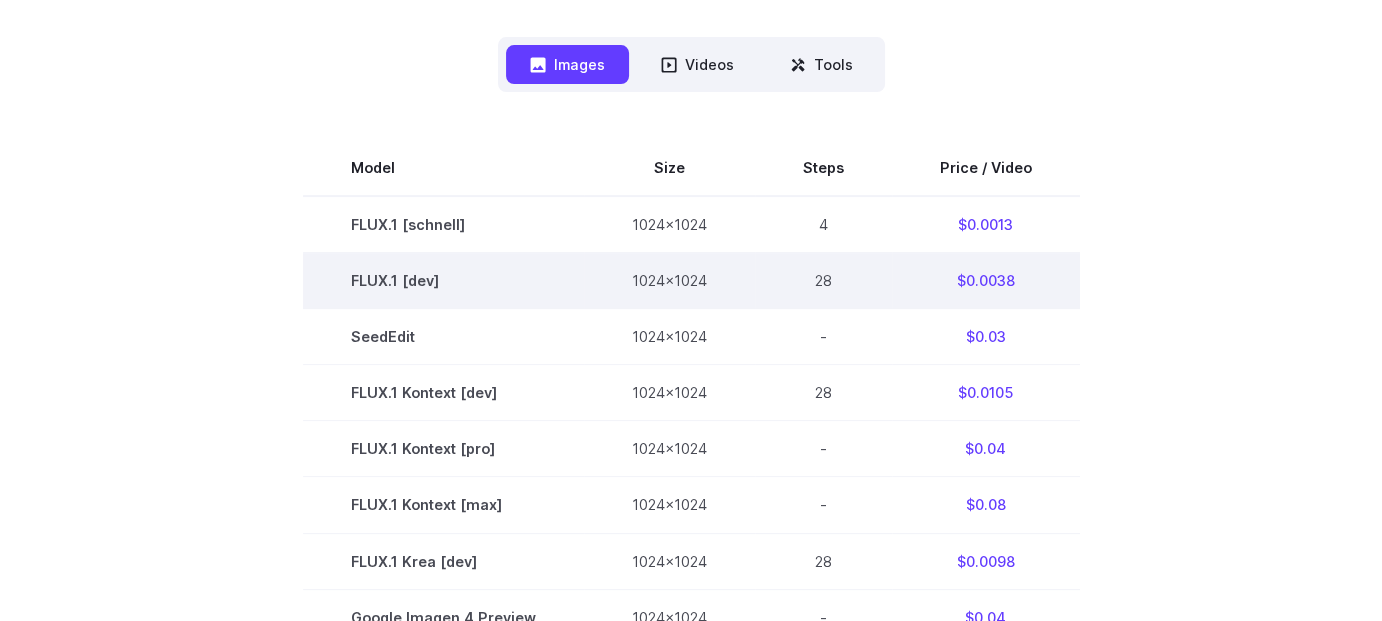 click on "$0.0038" at bounding box center (986, 281) 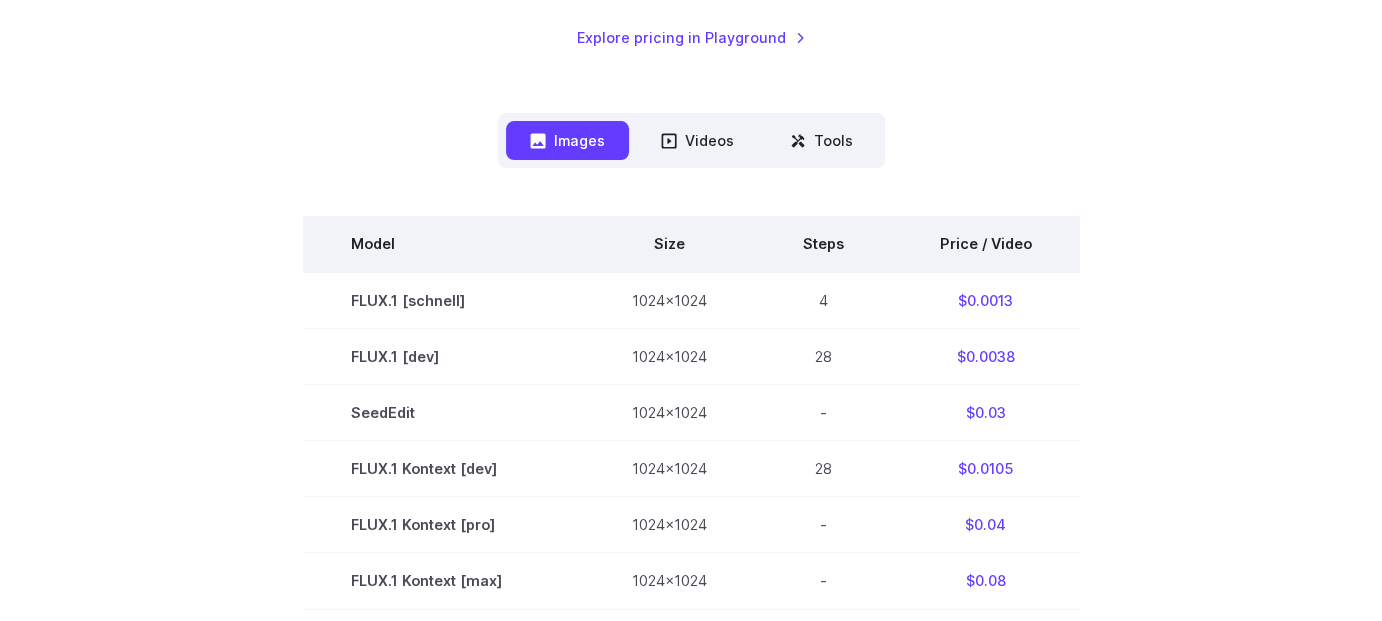 scroll, scrollTop: 450, scrollLeft: 0, axis: vertical 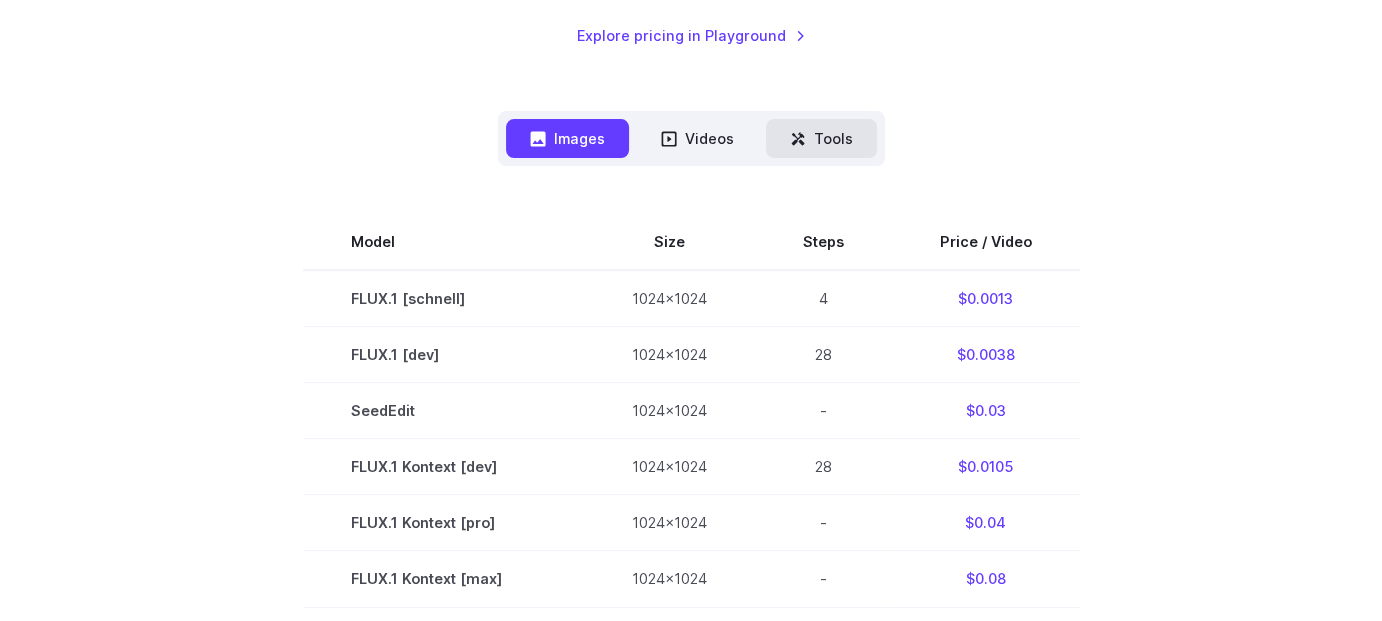 click on "Tools" at bounding box center [821, 138] 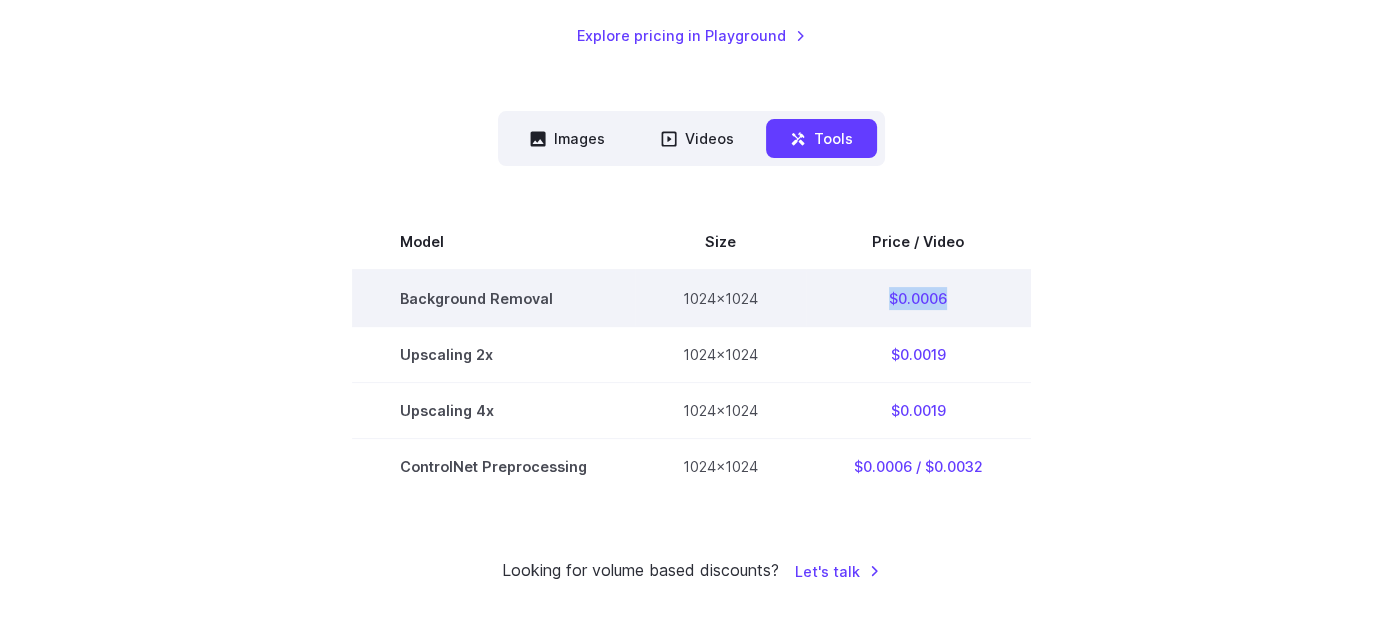 drag, startPoint x: 883, startPoint y: 297, endPoint x: 984, endPoint y: 311, distance: 101.96568 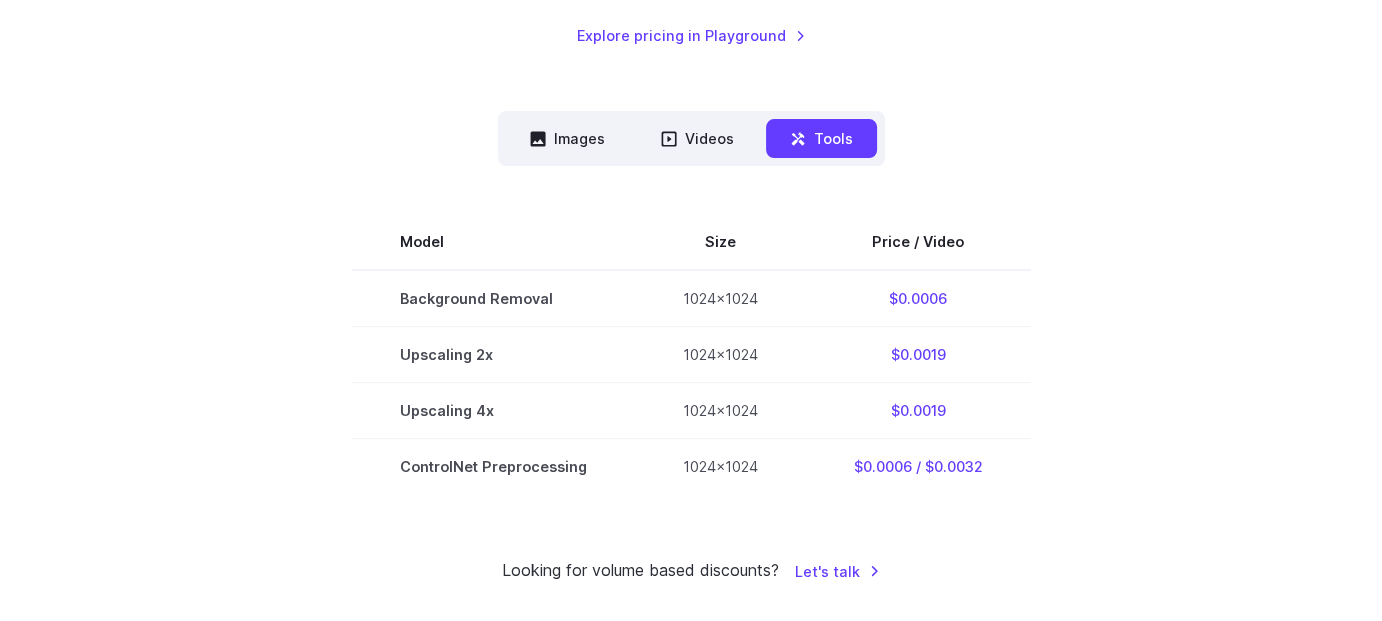 click on "Model   Size   Price / Video         Background Removal   1024x1024   $0.0006       Upscaling 2x   1024x1024   $0.0019       Upscaling 4x   1024x1024   $0.0019       ControlNet Preprocessing   1024x1024   $0.0006 / $0.0032" at bounding box center [691, 354] 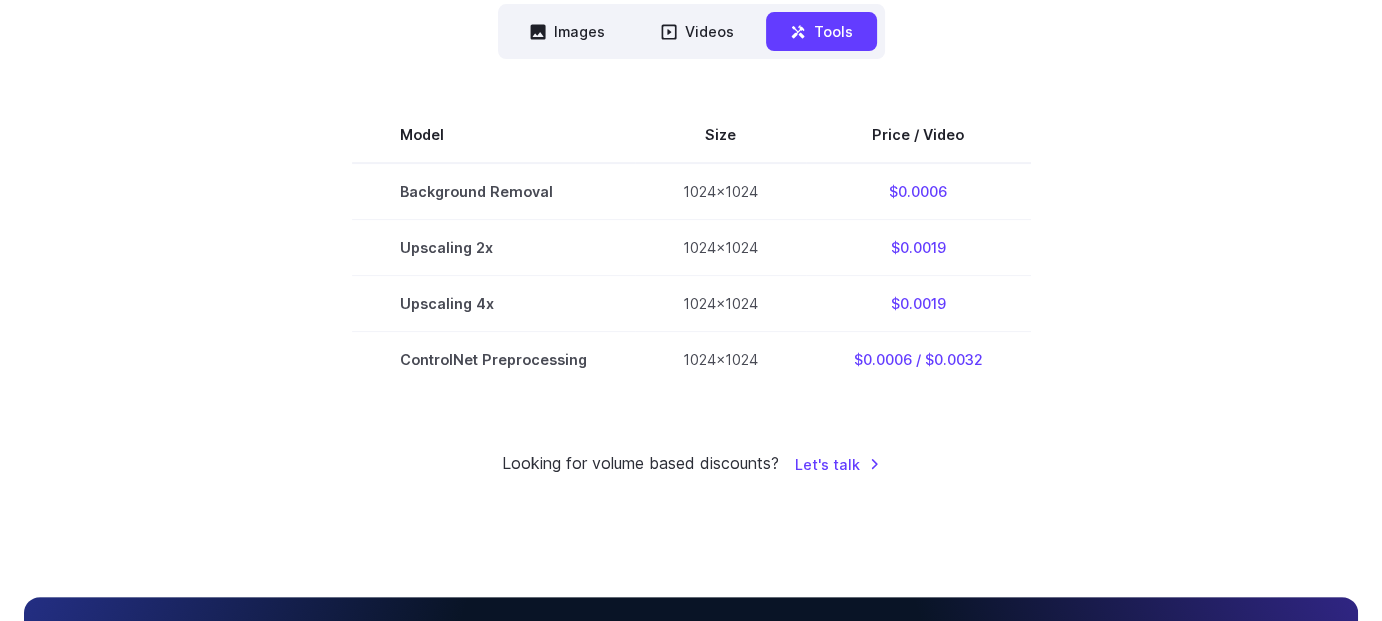 scroll, scrollTop: 557, scrollLeft: 0, axis: vertical 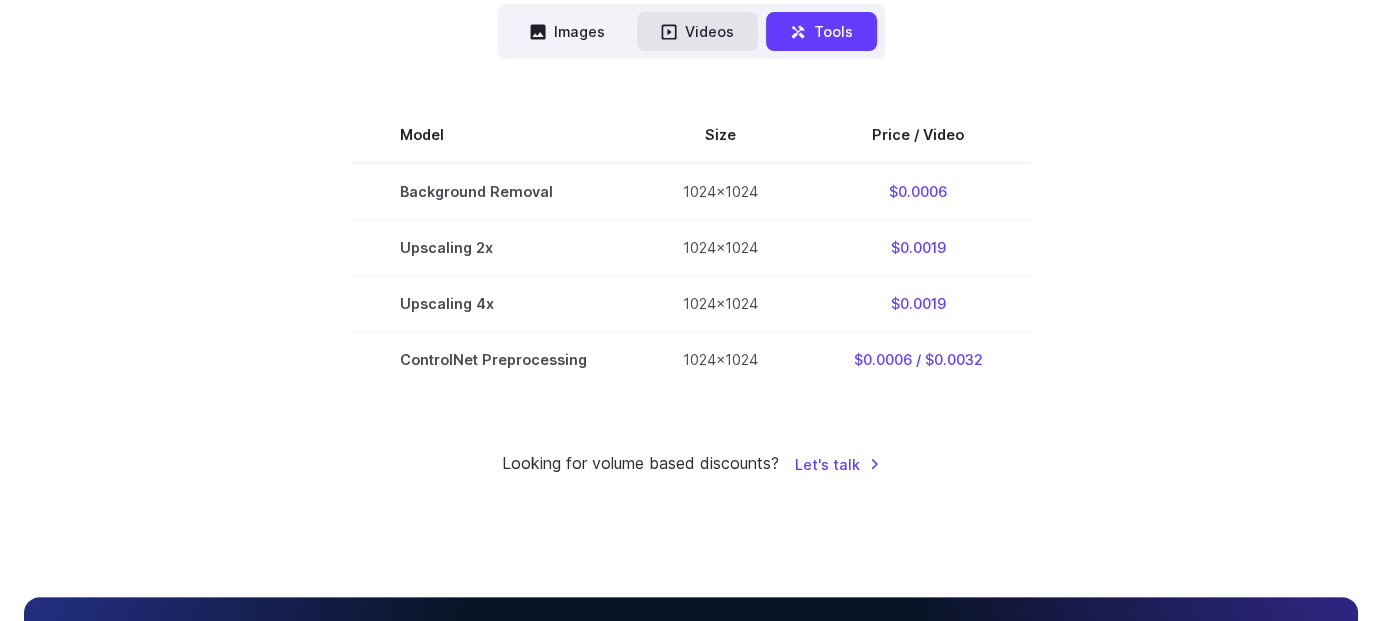 click on "Videos" at bounding box center [697, 31] 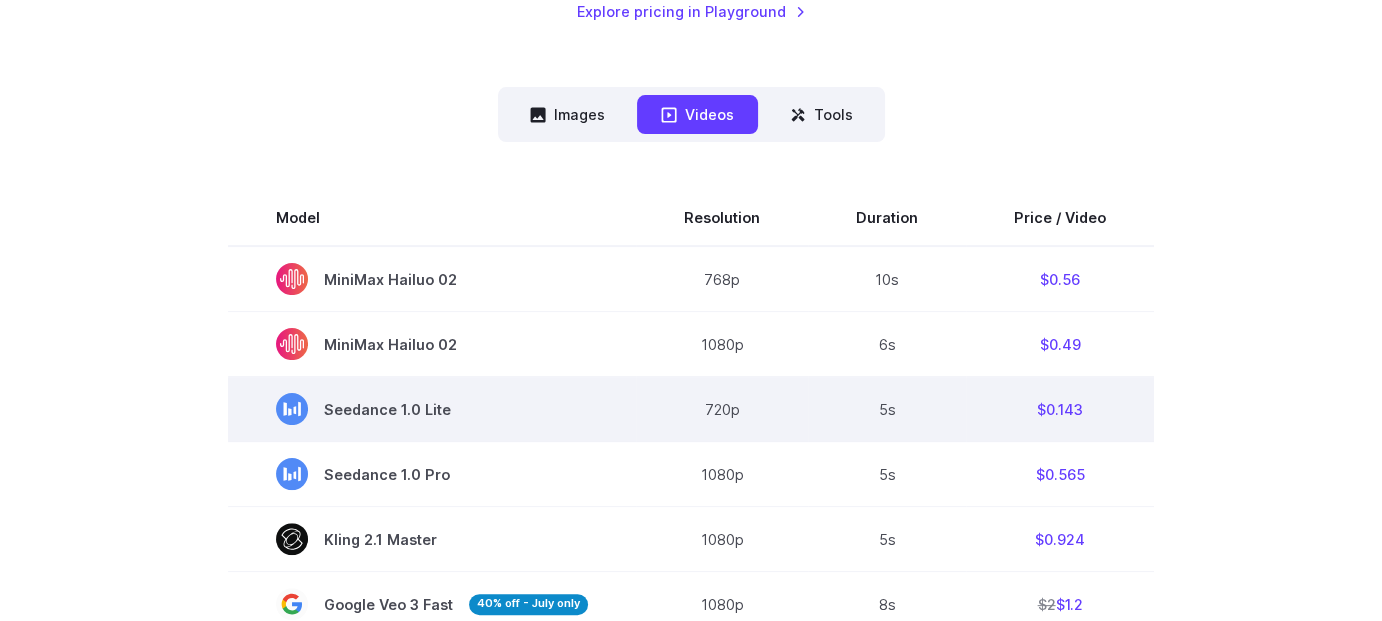 scroll, scrollTop: 0, scrollLeft: 0, axis: both 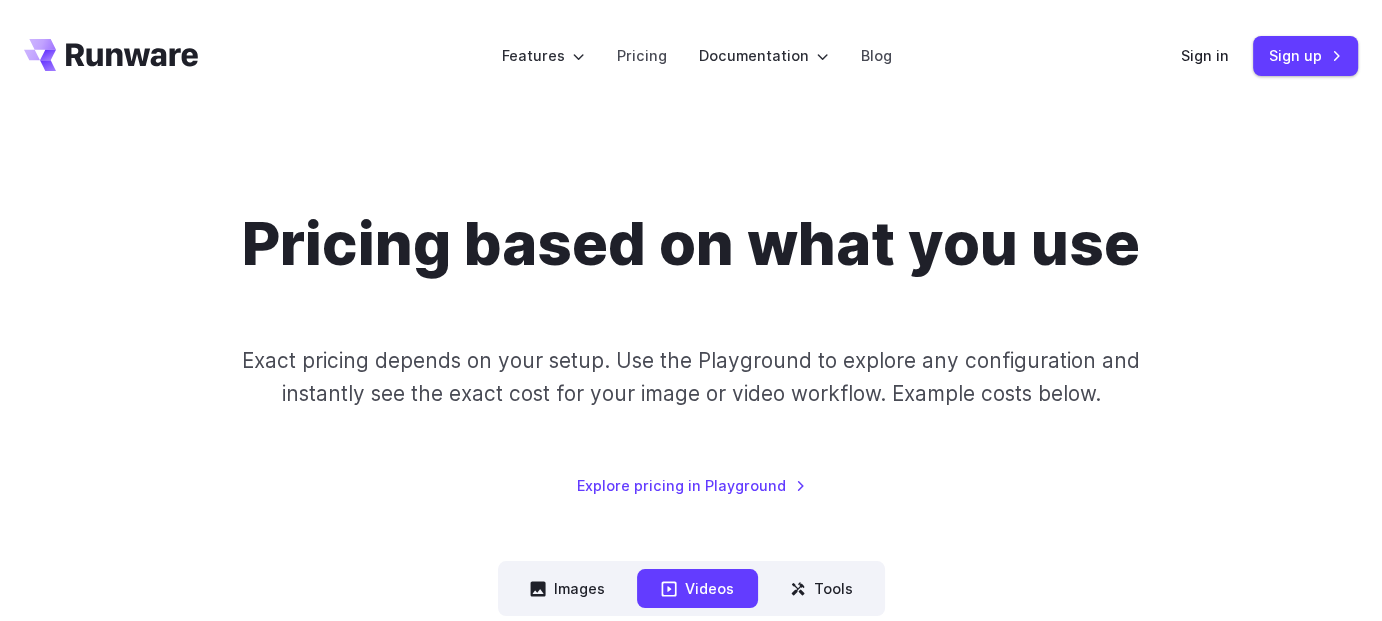 click on "Pricing based on what you use    Exact pricing depends on your setup. Use the Playground to explore any configuration and instantly see the exact cost for your image or video workflow. Example costs below.     Explore pricing in Playground
Images
Videos
Tools
******
******
*****                   Model   Size   Steps   Price / Video         FLUX.1 [schnell]   1024x1024   4   $0.0013       FLUX.1 [dev]   1024x1024   28   $0.0038       SeedEdit   1024x1024   -   $0.03       FLUX.1 Kontext [dev]   1024x1024   28   $0.0105       FLUX.1 Kontext [pro]   1024x1024   -   $0.04       FLUX.1 Kontext [max]   1024x1024   -   $0.08       FLUX.1 Krea [dev]   1024x1024   28   $0.0098       Google Imagen 4 Preview   1024x1024   -   $0.04       Google Imagen 4 Ultra   1024x1024   -   $0.06       HiDream-I1 Fast   1024x1024   16   $0.0032       HiDream-I1 Dev   1024x1024   28   $0.0045       HiDream-I1 Full   1024x1024   30   $0.009" at bounding box center (691, 1159) 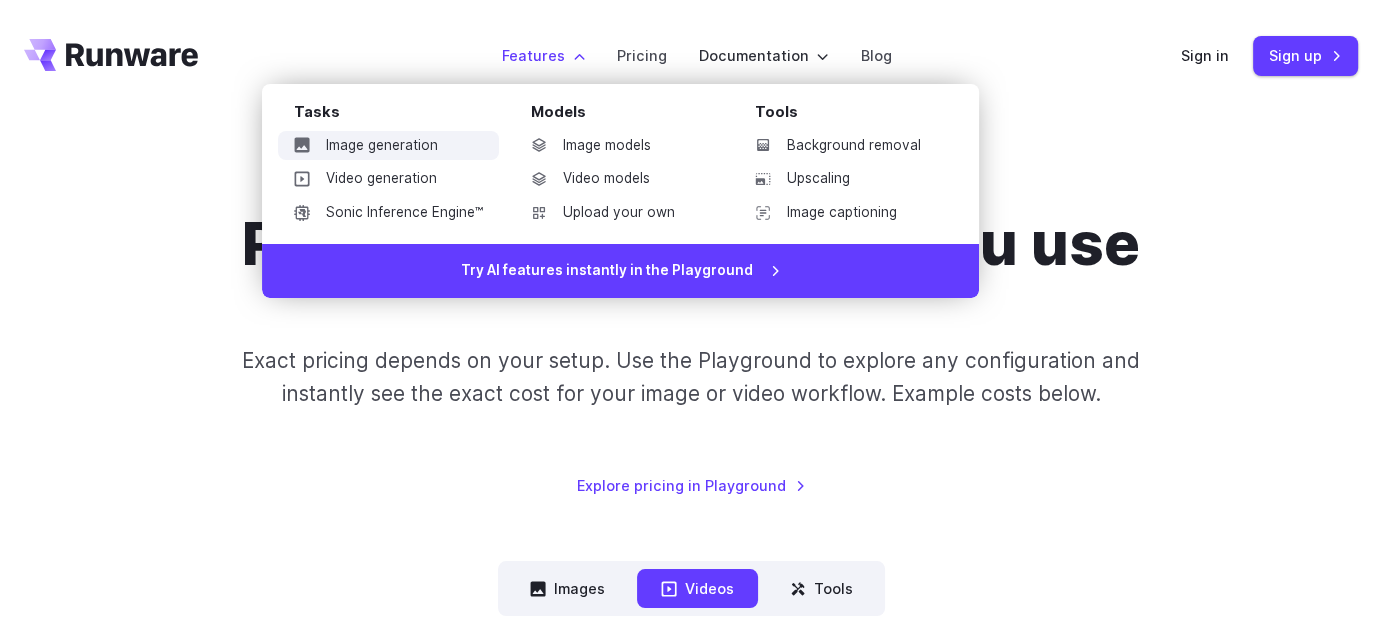 click on "Image generation" at bounding box center (388, 146) 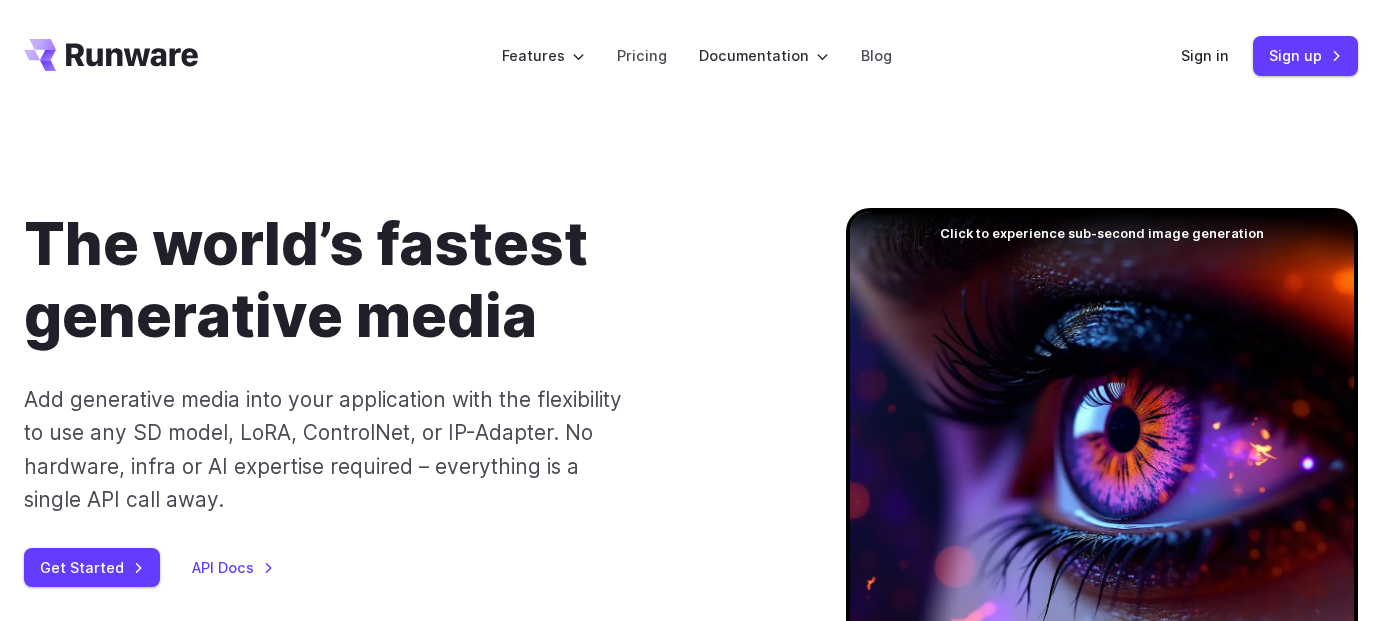 scroll, scrollTop: 0, scrollLeft: 0, axis: both 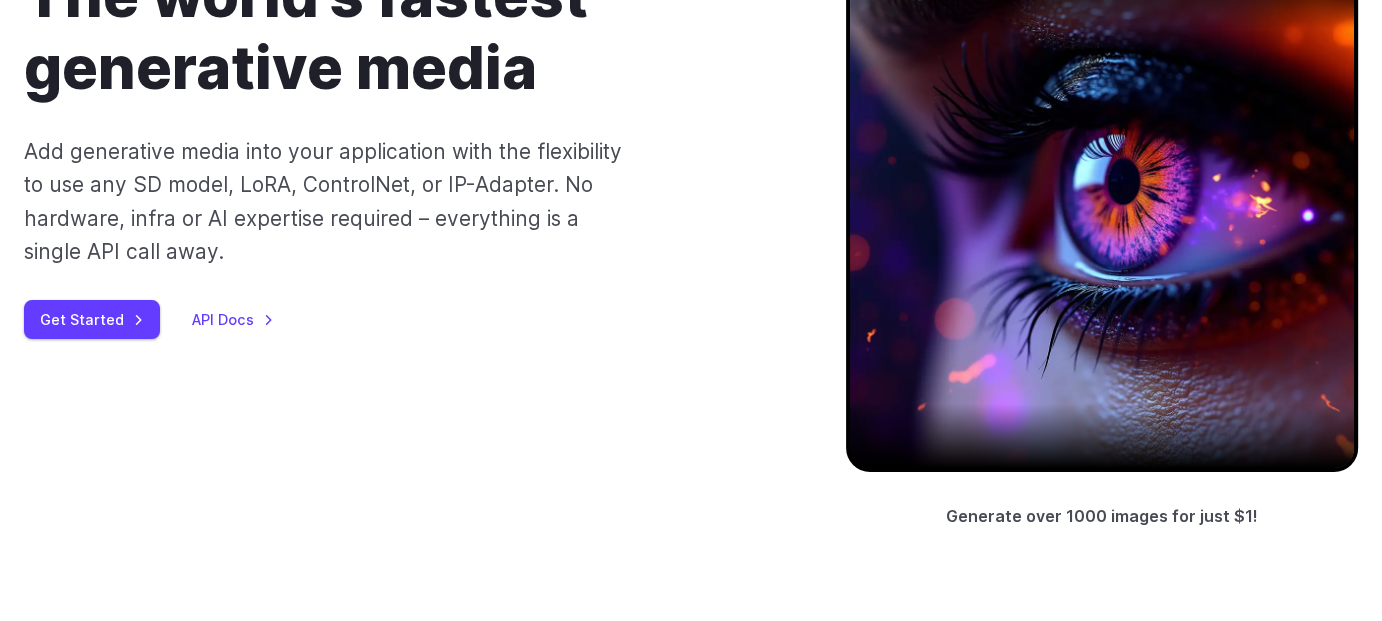 click at bounding box center (1102, 216) 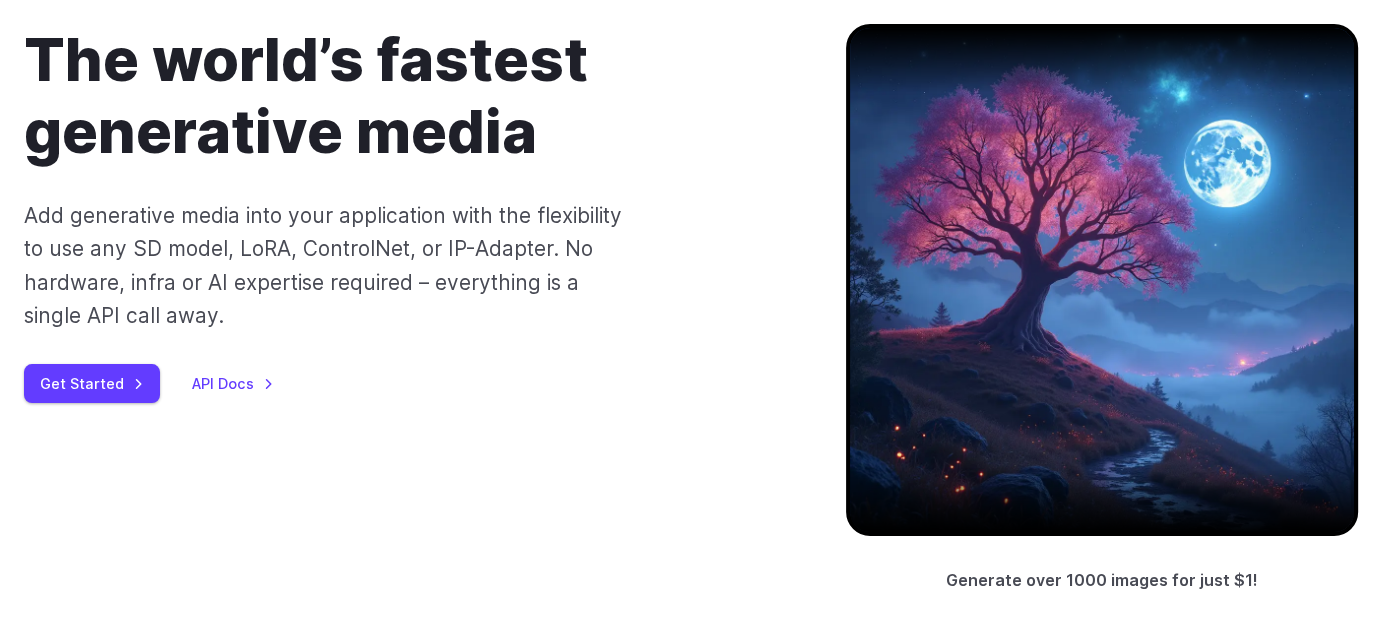 scroll, scrollTop: 181, scrollLeft: 0, axis: vertical 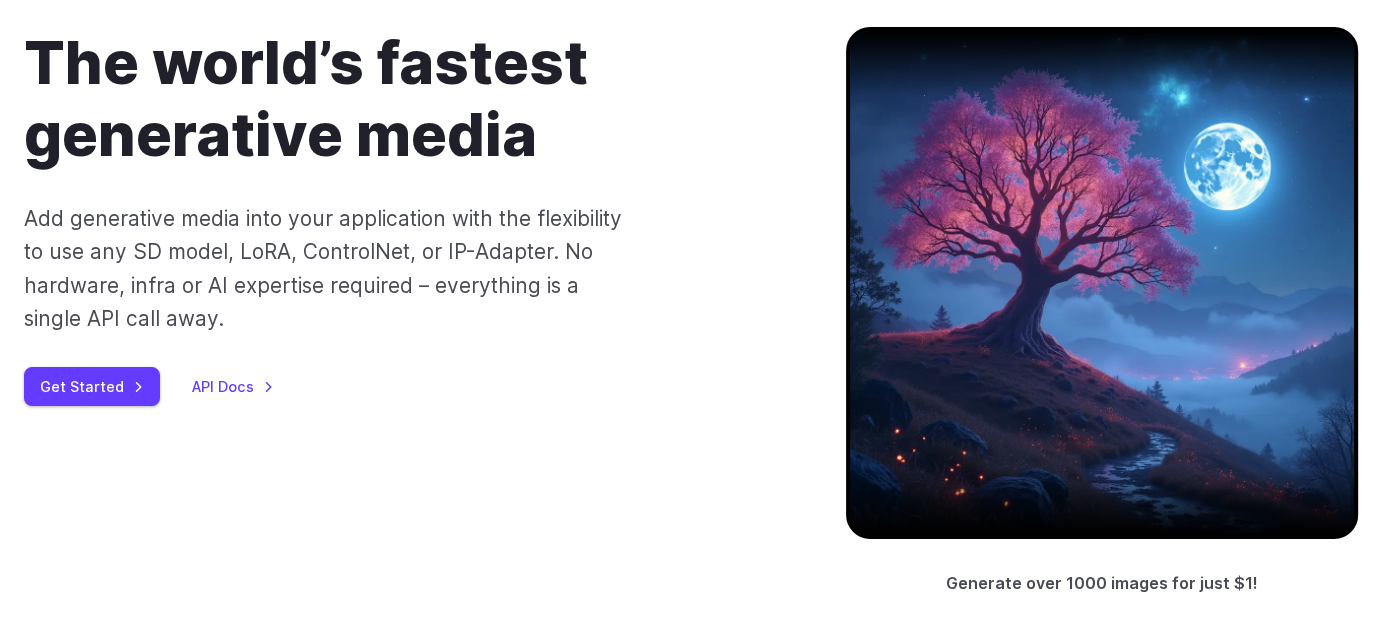 click at bounding box center [1102, 283] 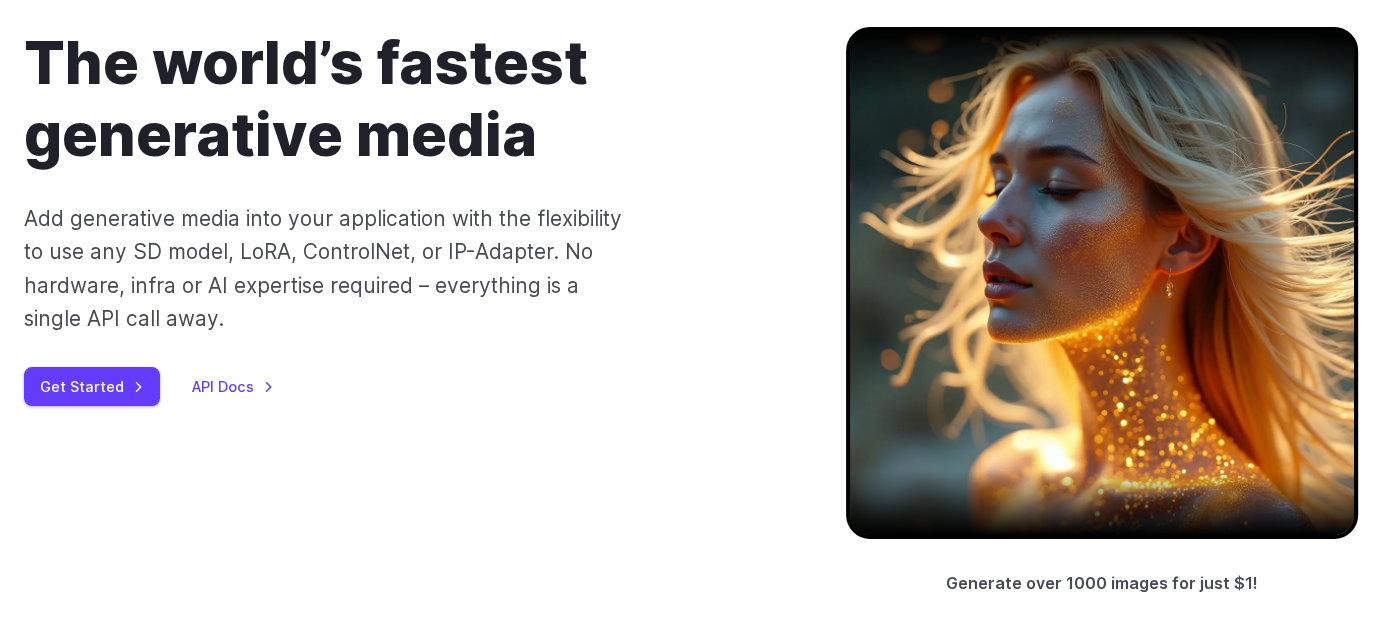 click at bounding box center [1102, 283] 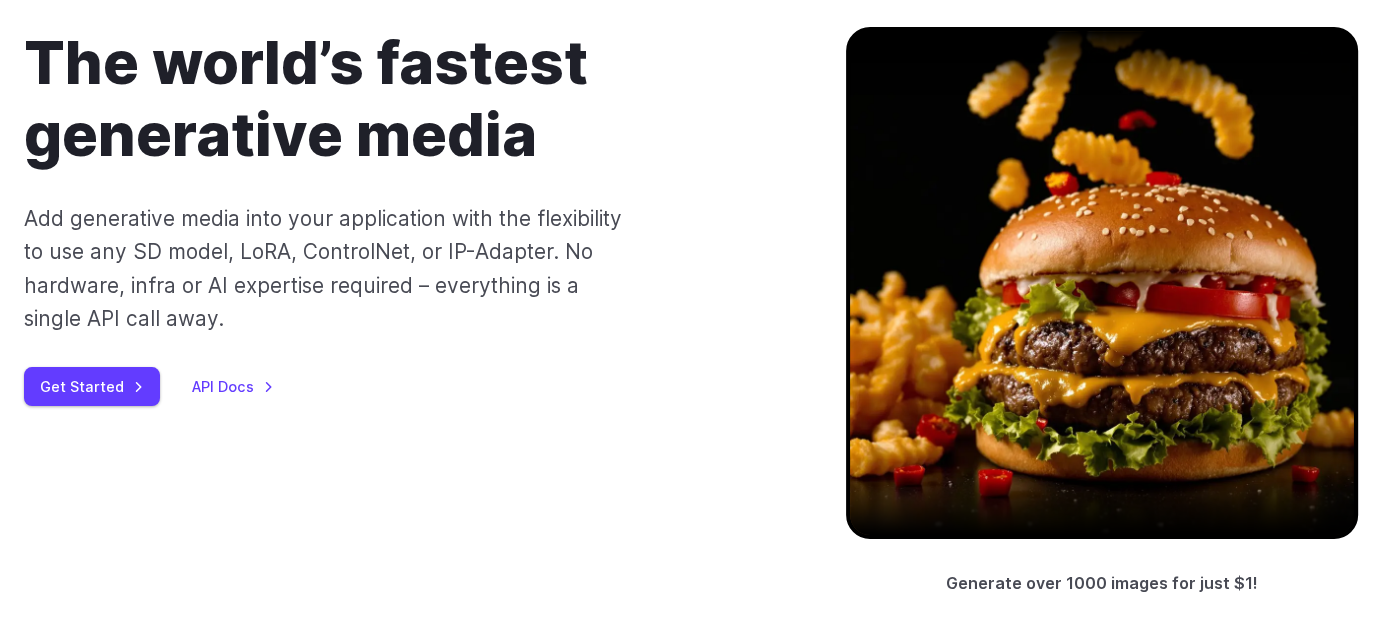 click at bounding box center (1102, 283) 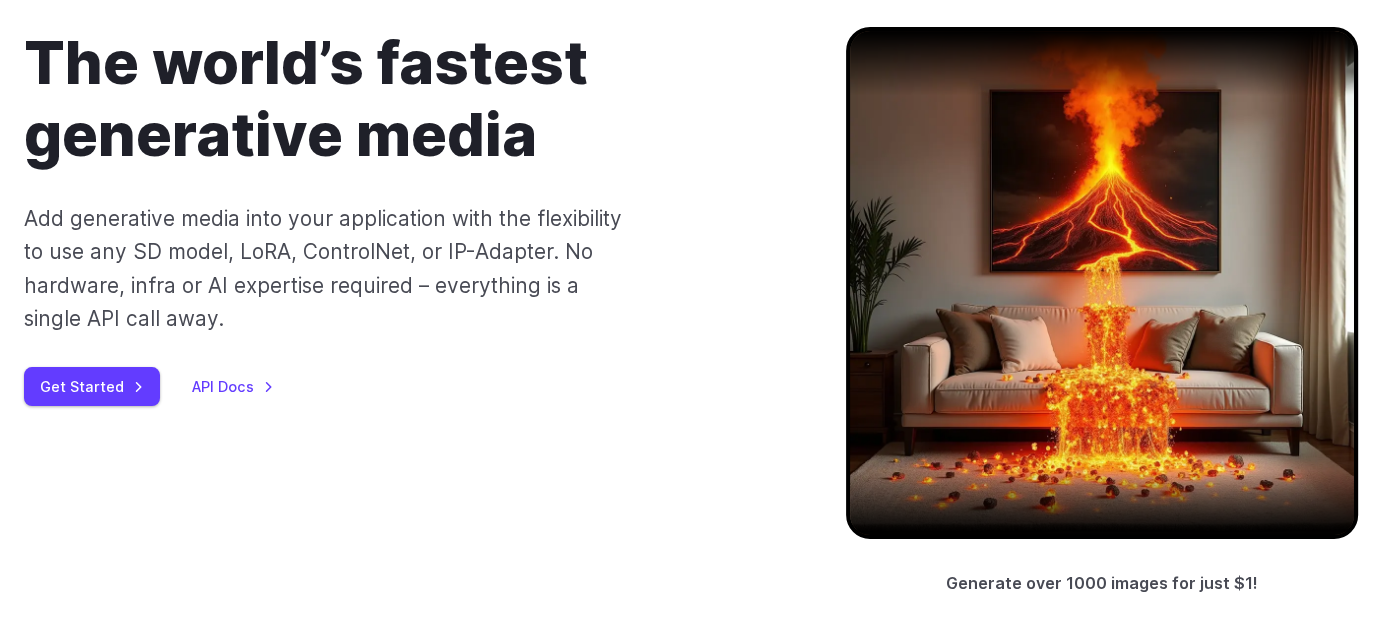 click at bounding box center [1102, 283] 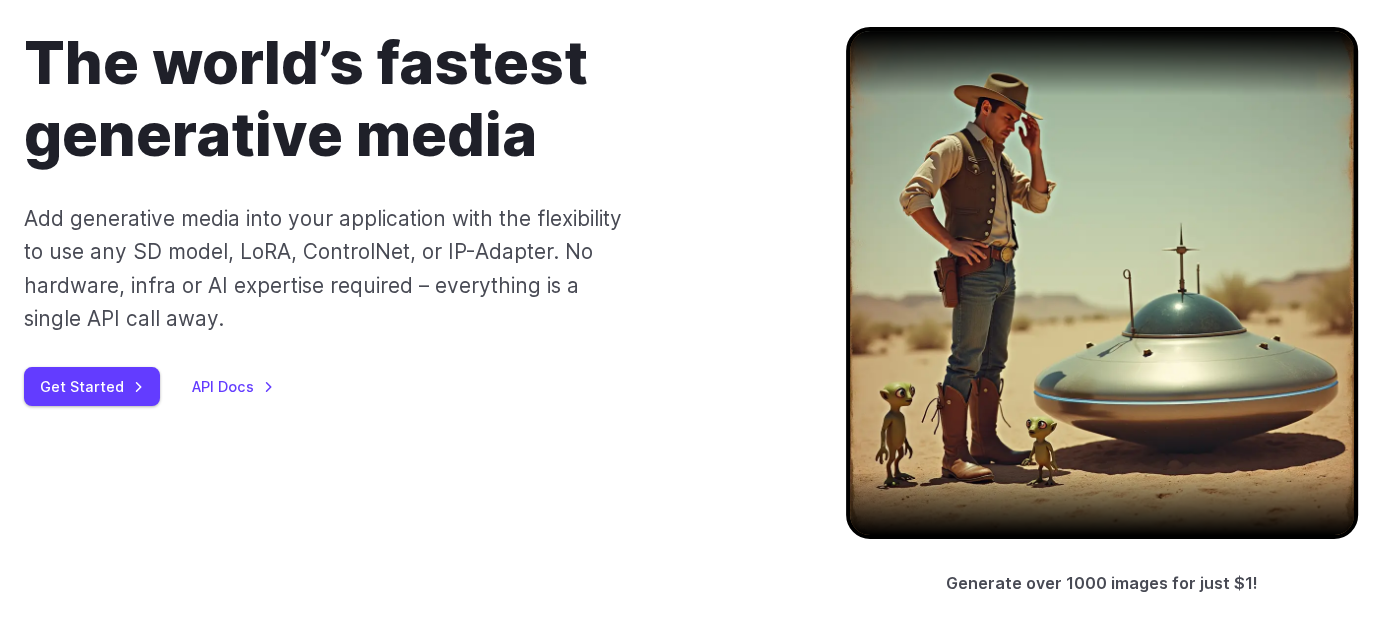 scroll, scrollTop: 0, scrollLeft: 0, axis: both 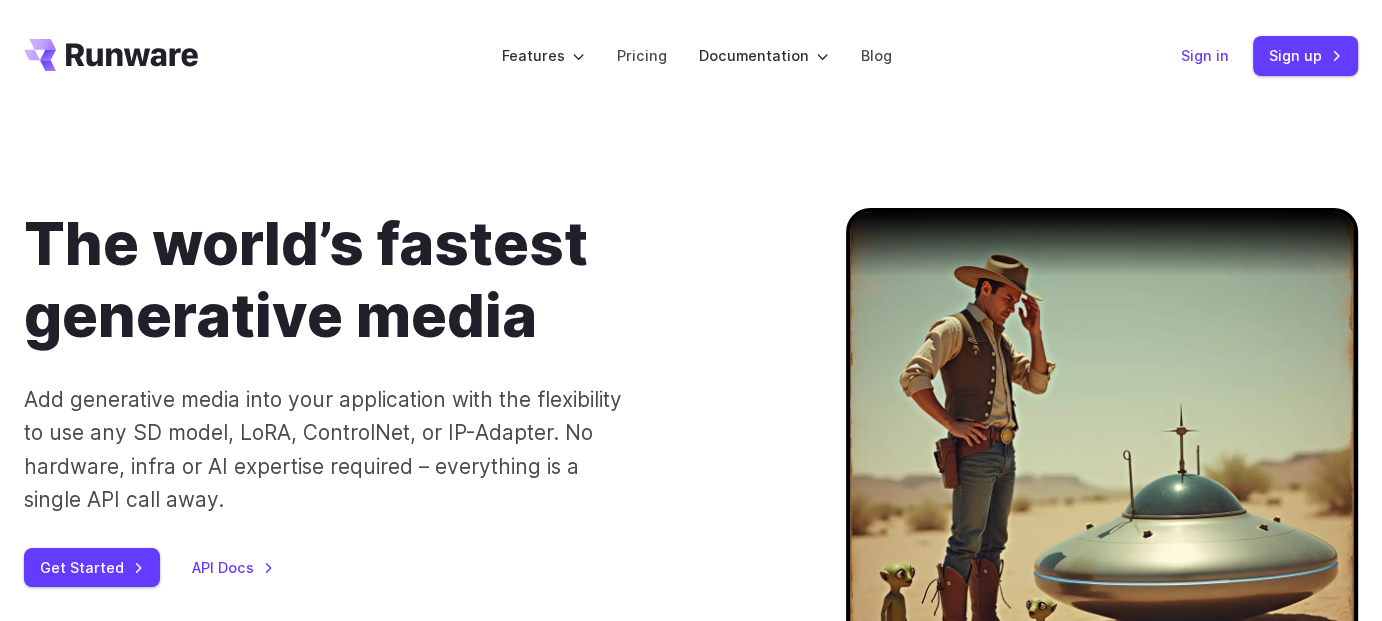 click on "Sign in" at bounding box center (1205, 55) 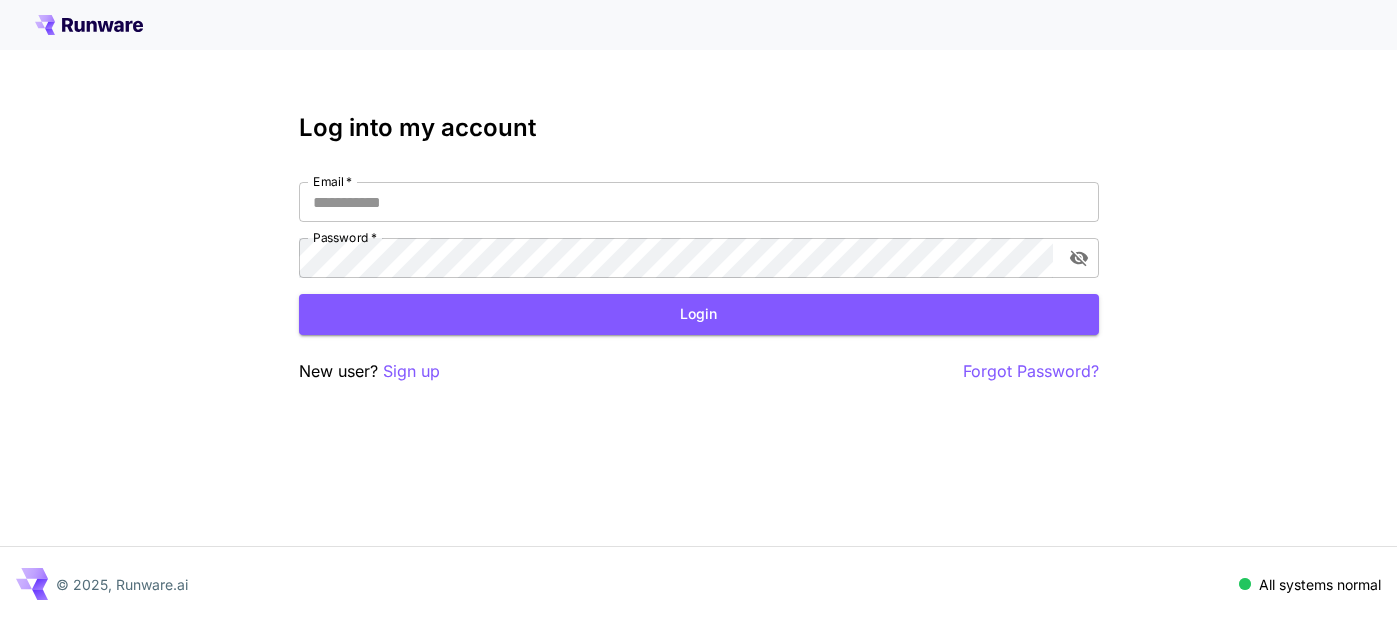 scroll, scrollTop: 0, scrollLeft: 0, axis: both 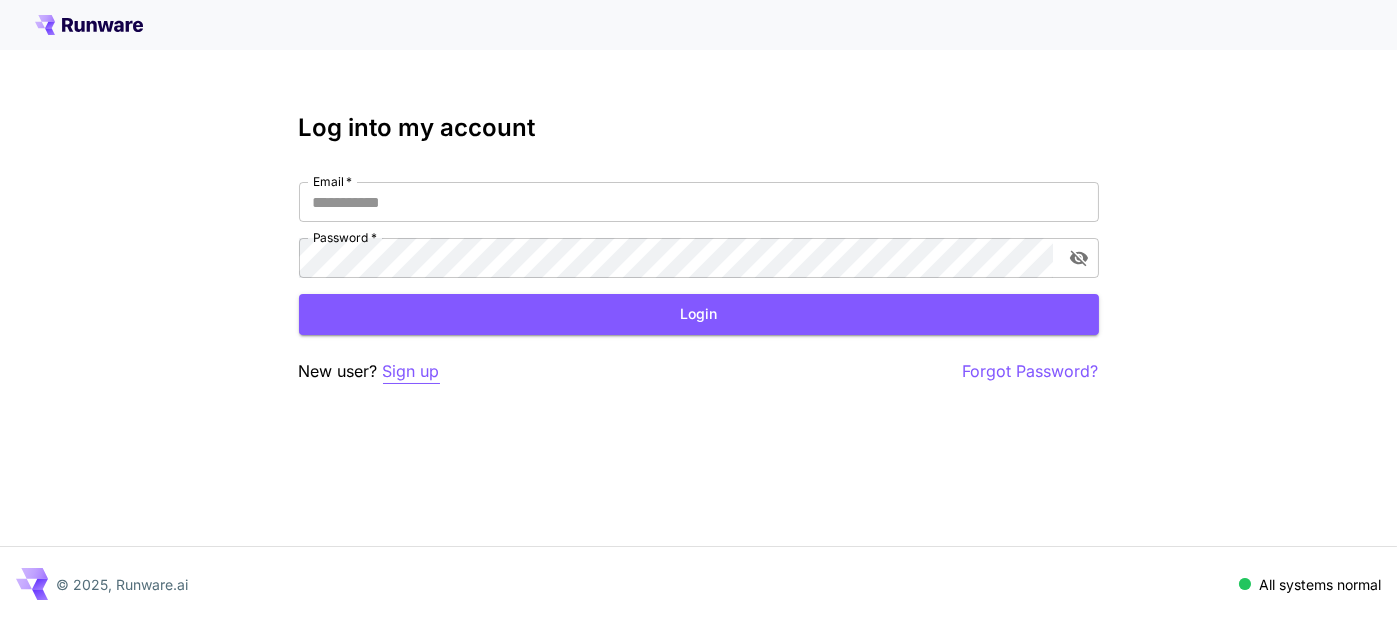 click on "Sign up" at bounding box center (411, 371) 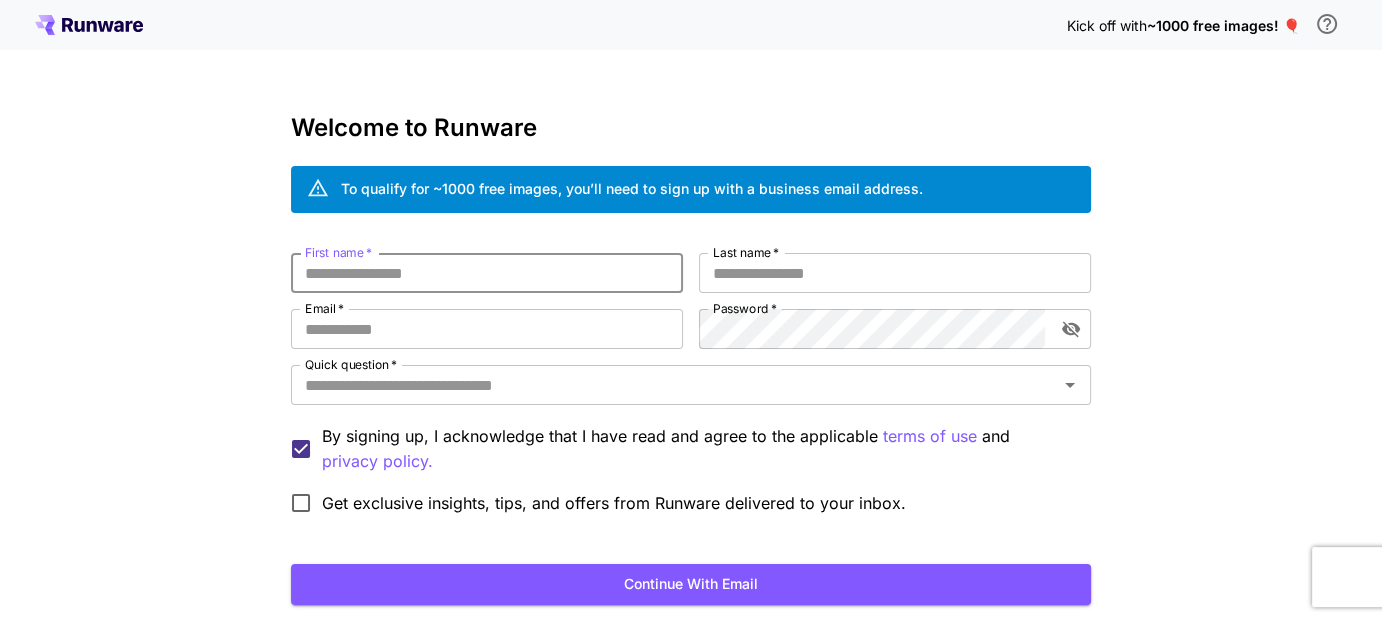 click on "First name   *" at bounding box center [487, 273] 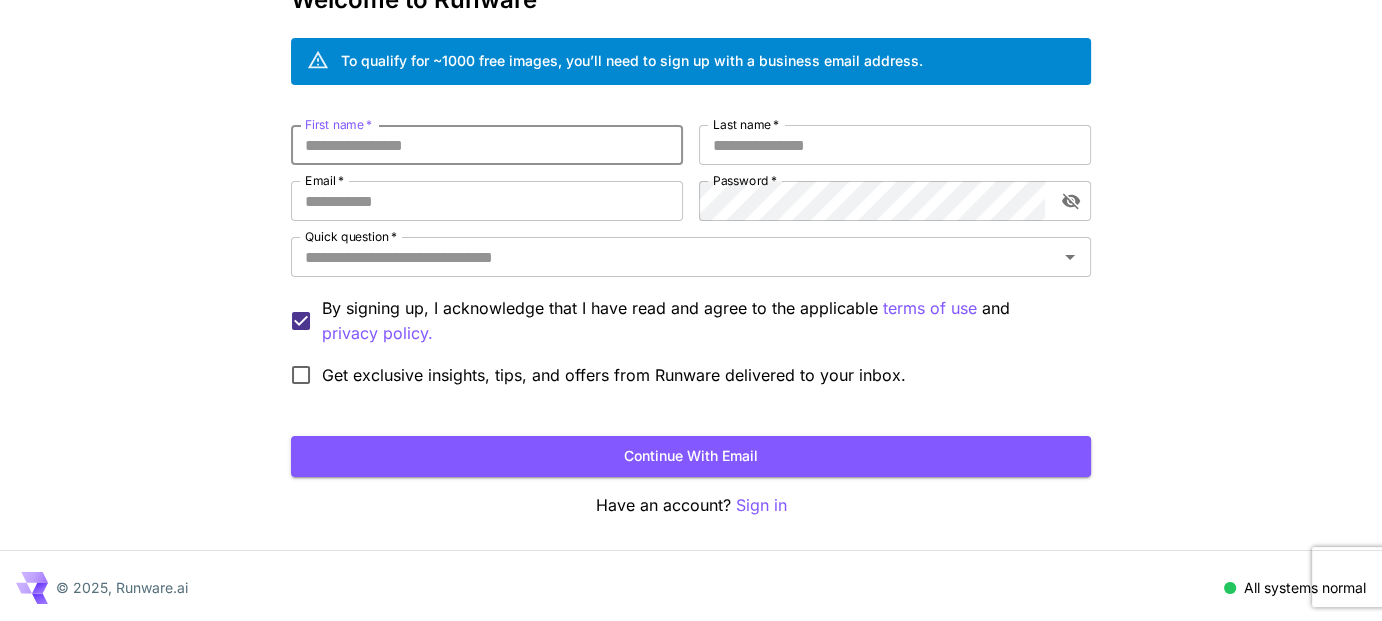 scroll, scrollTop: 0, scrollLeft: 0, axis: both 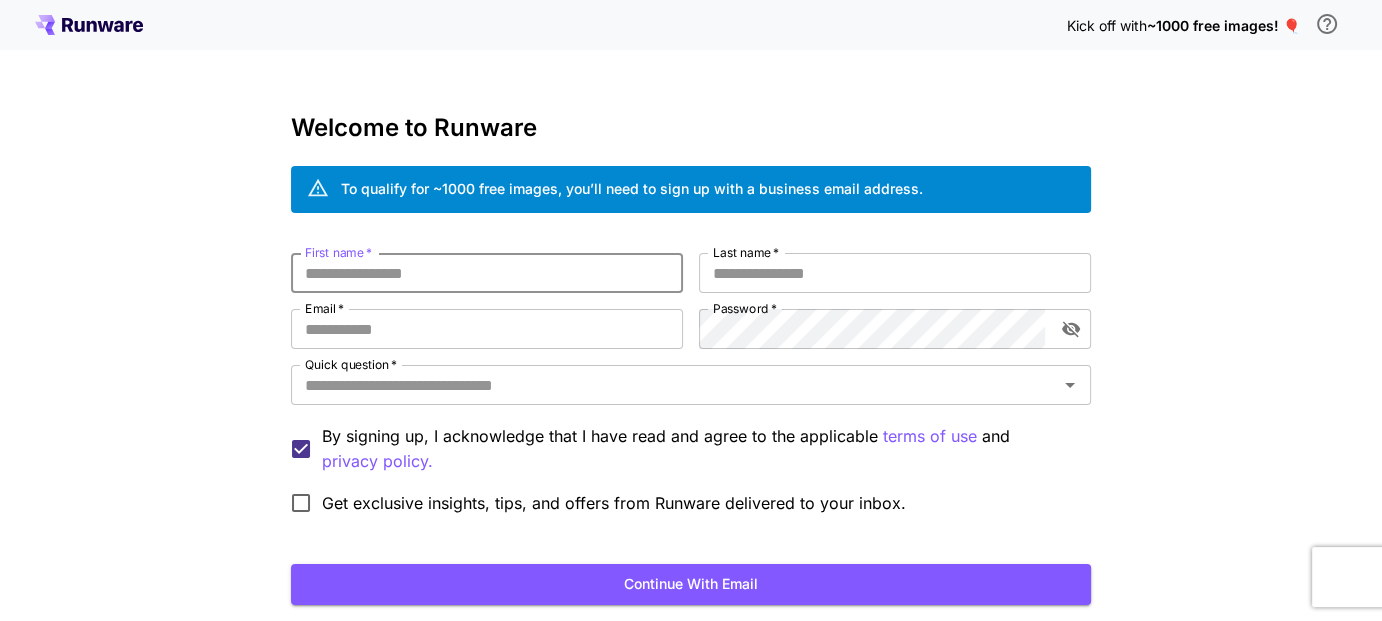 click on "First name   *" at bounding box center [487, 273] 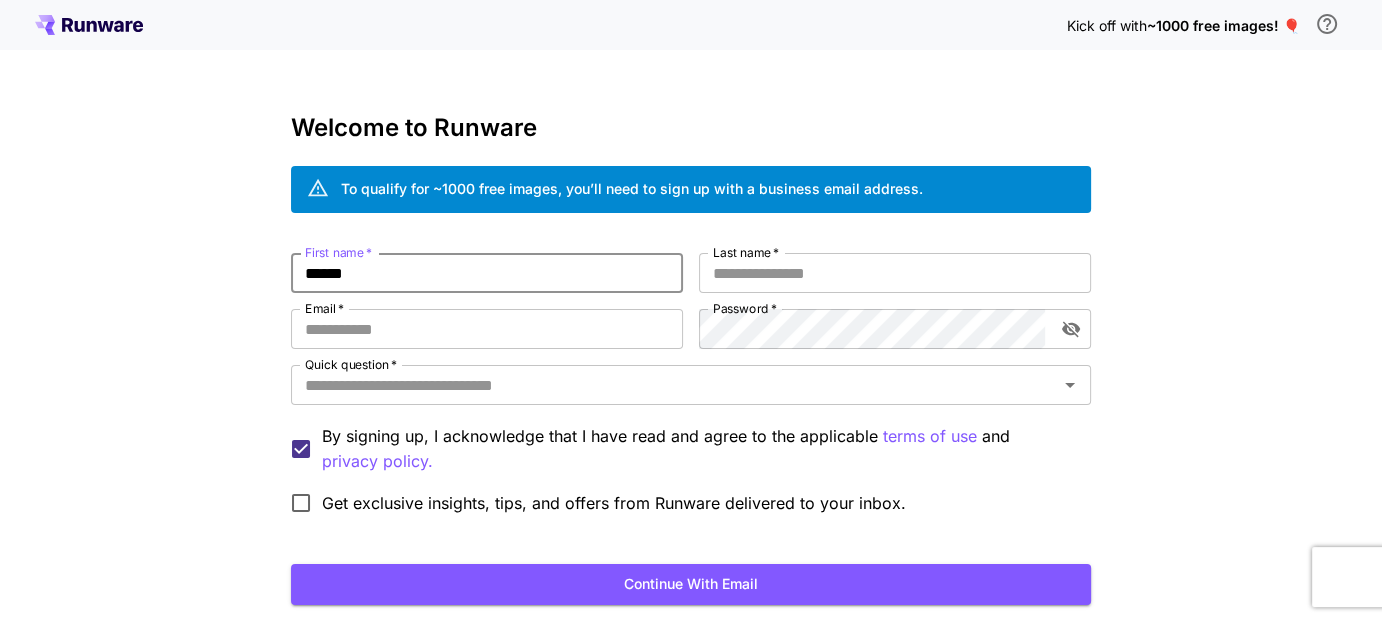 type on "******" 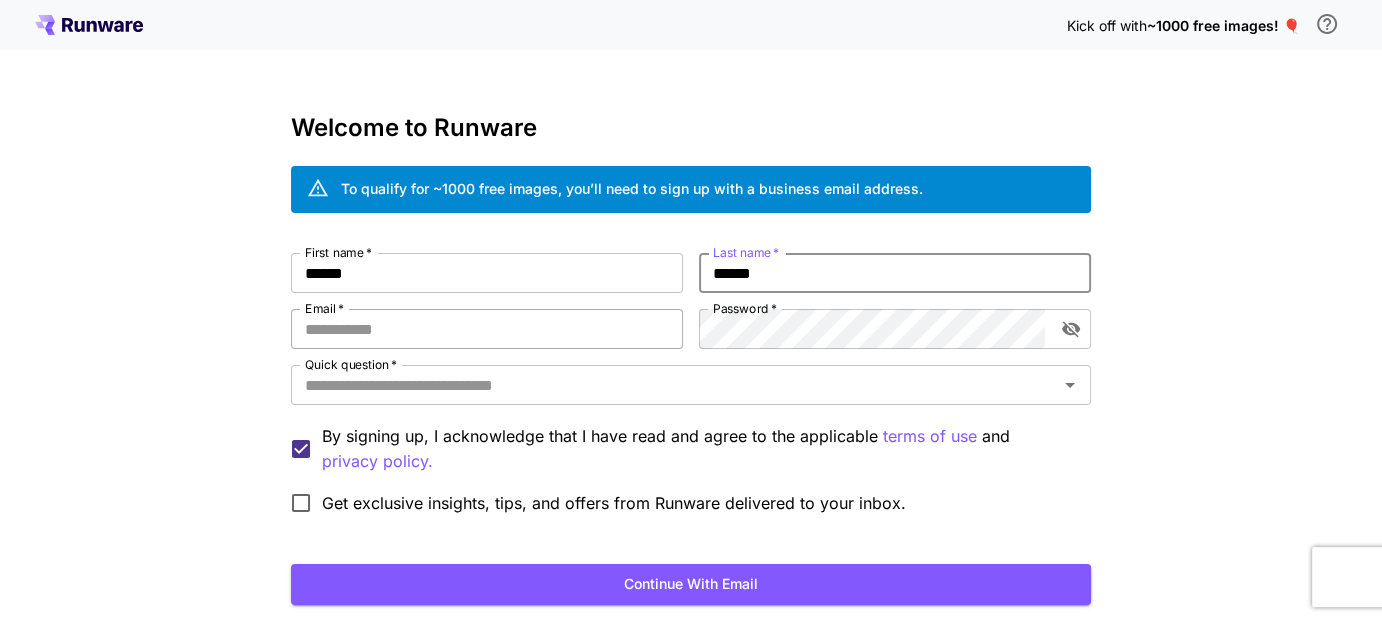 type on "******" 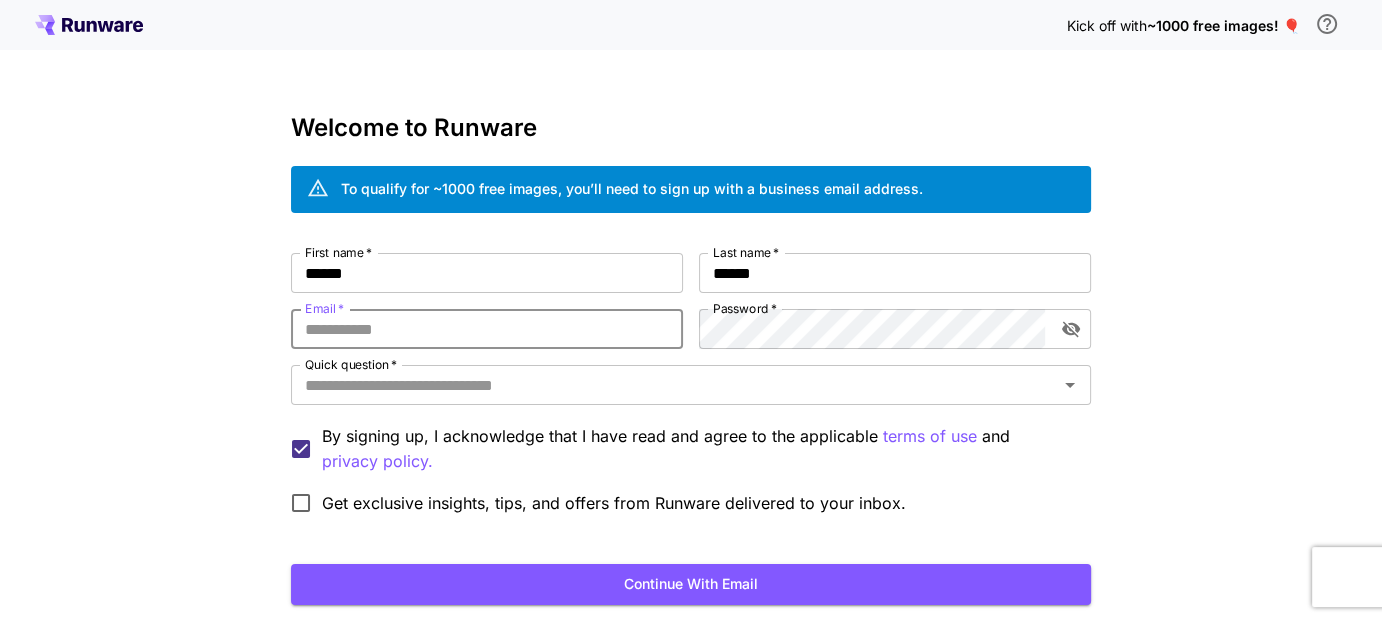 click on "Email   *" at bounding box center [487, 329] 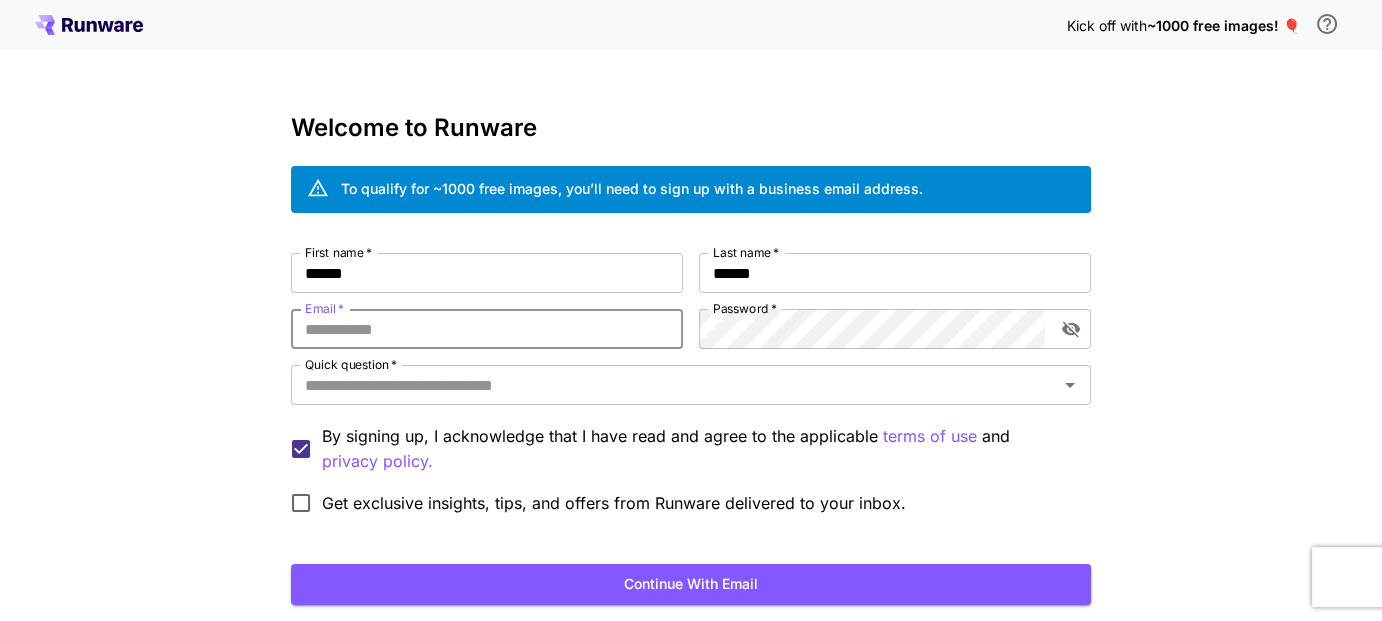 type on "**********" 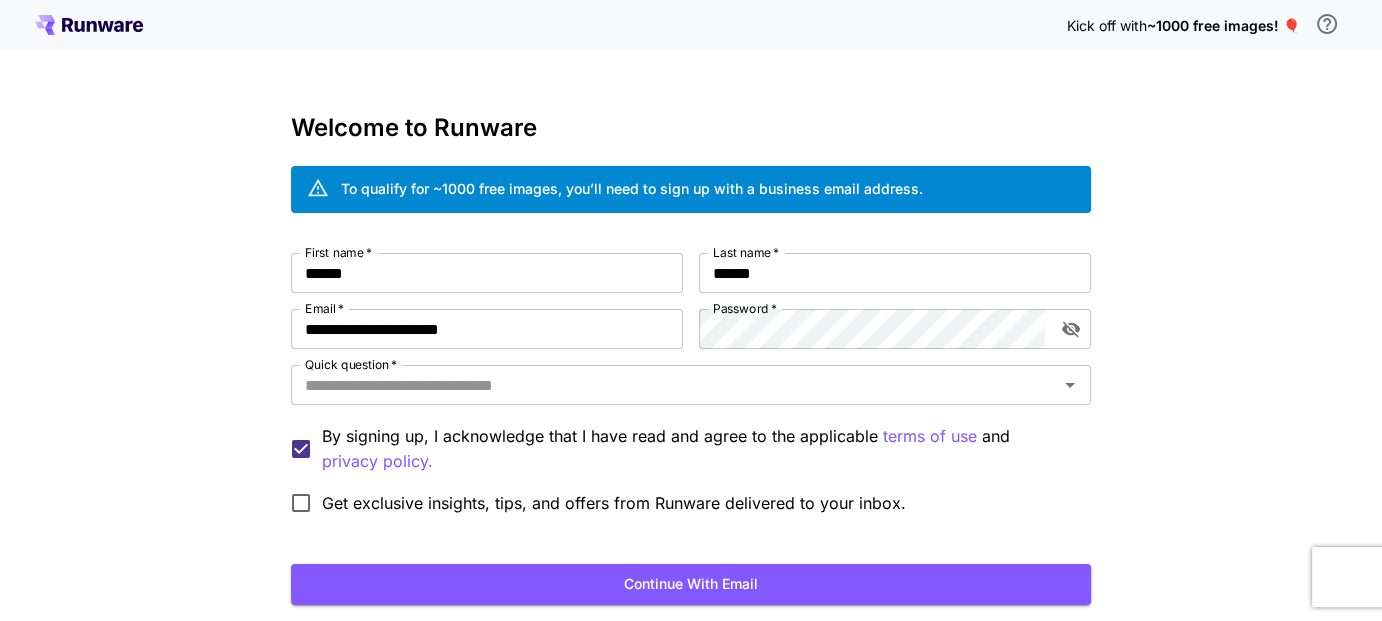 click on "**********" at bounding box center (691, 388) 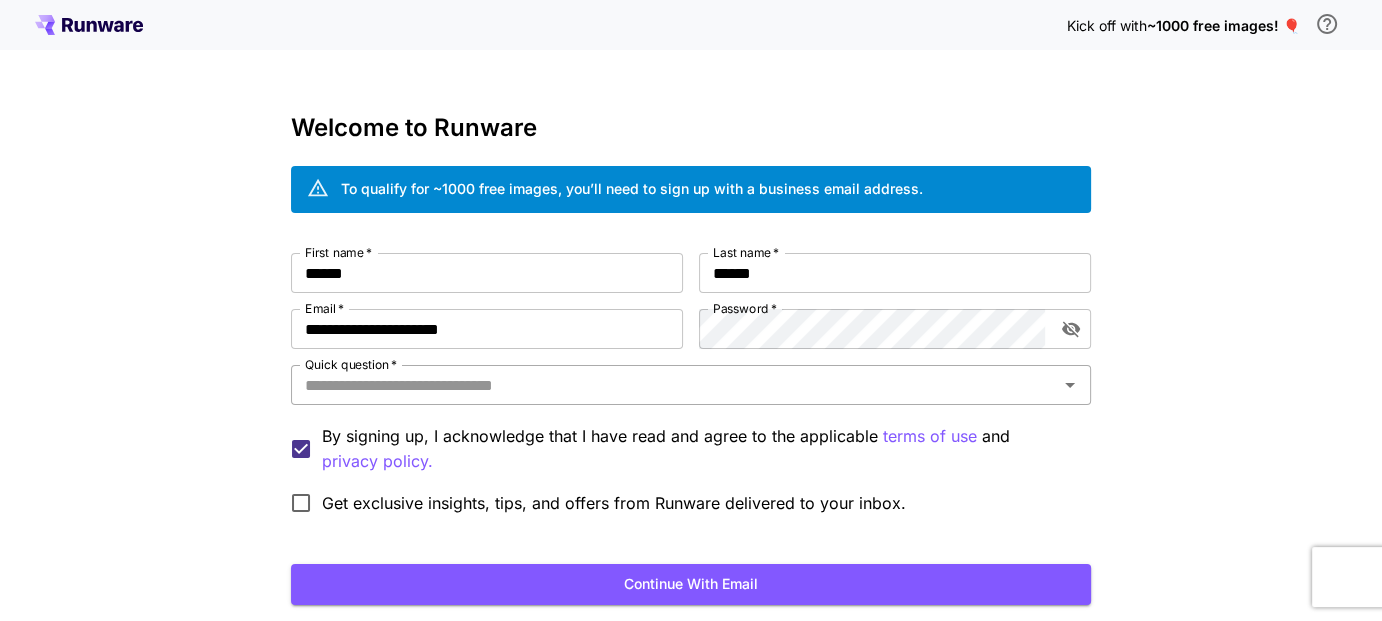 click on "Quick question   *" at bounding box center [691, 385] 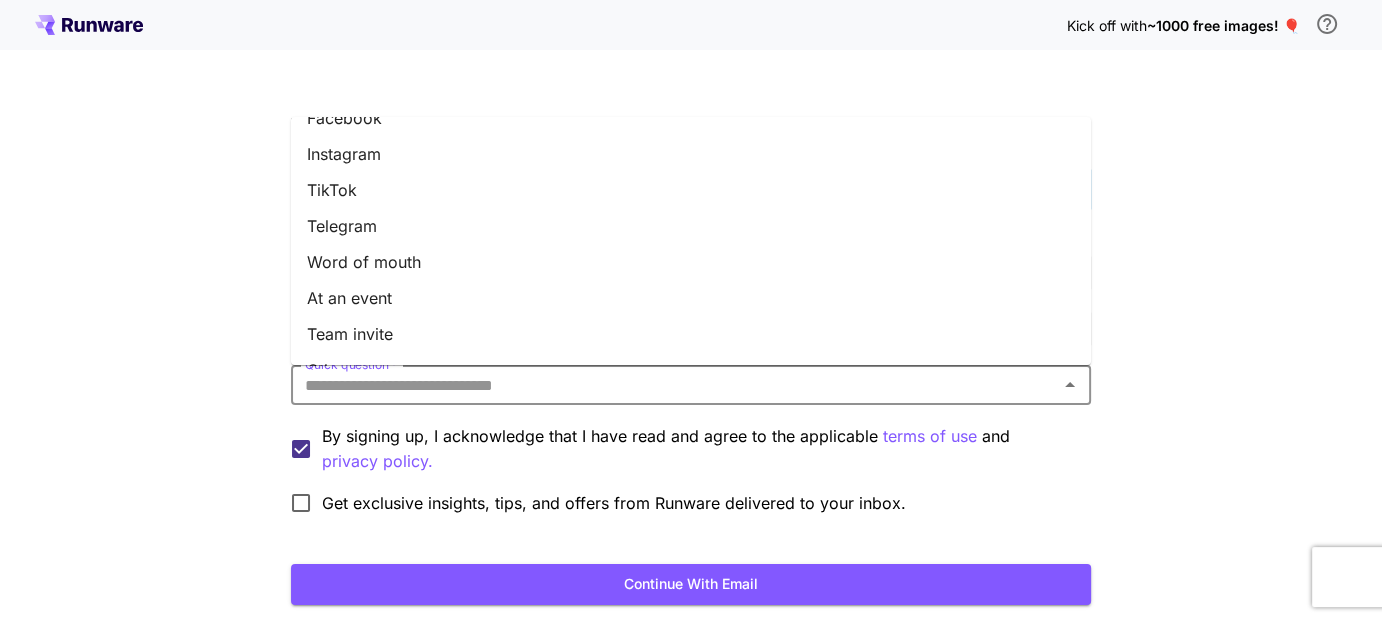 scroll, scrollTop: 307, scrollLeft: 0, axis: vertical 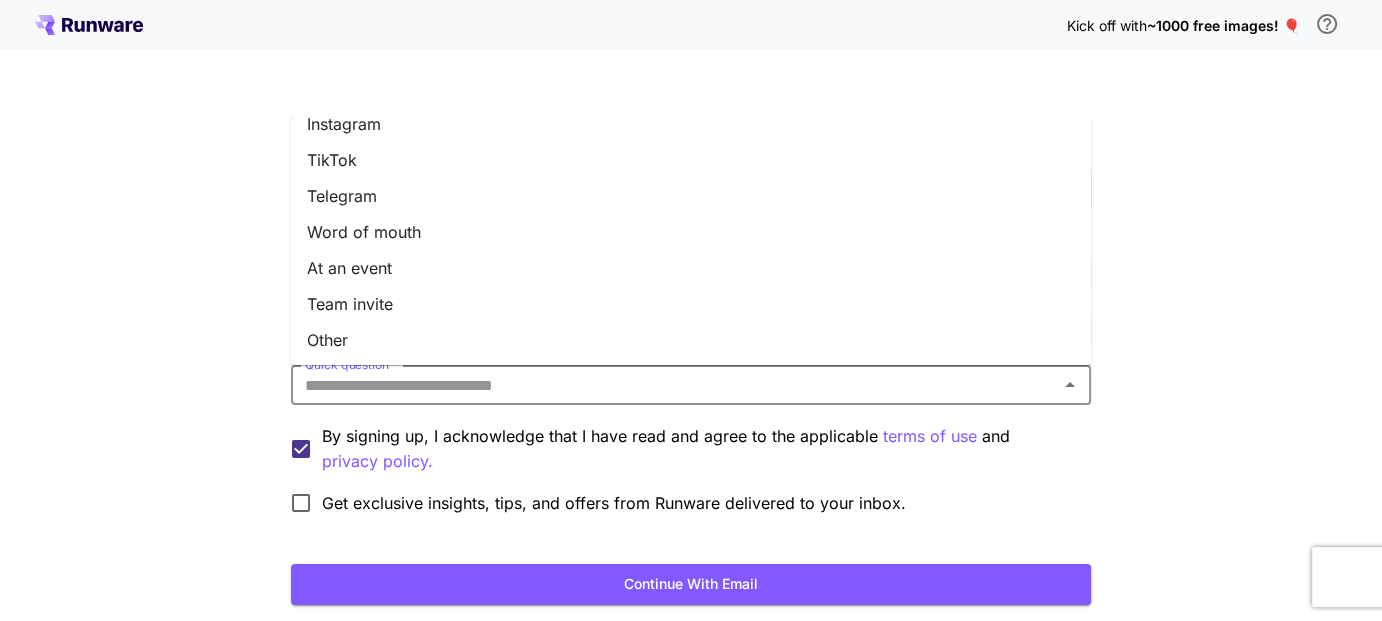 click on "Other" at bounding box center (691, 340) 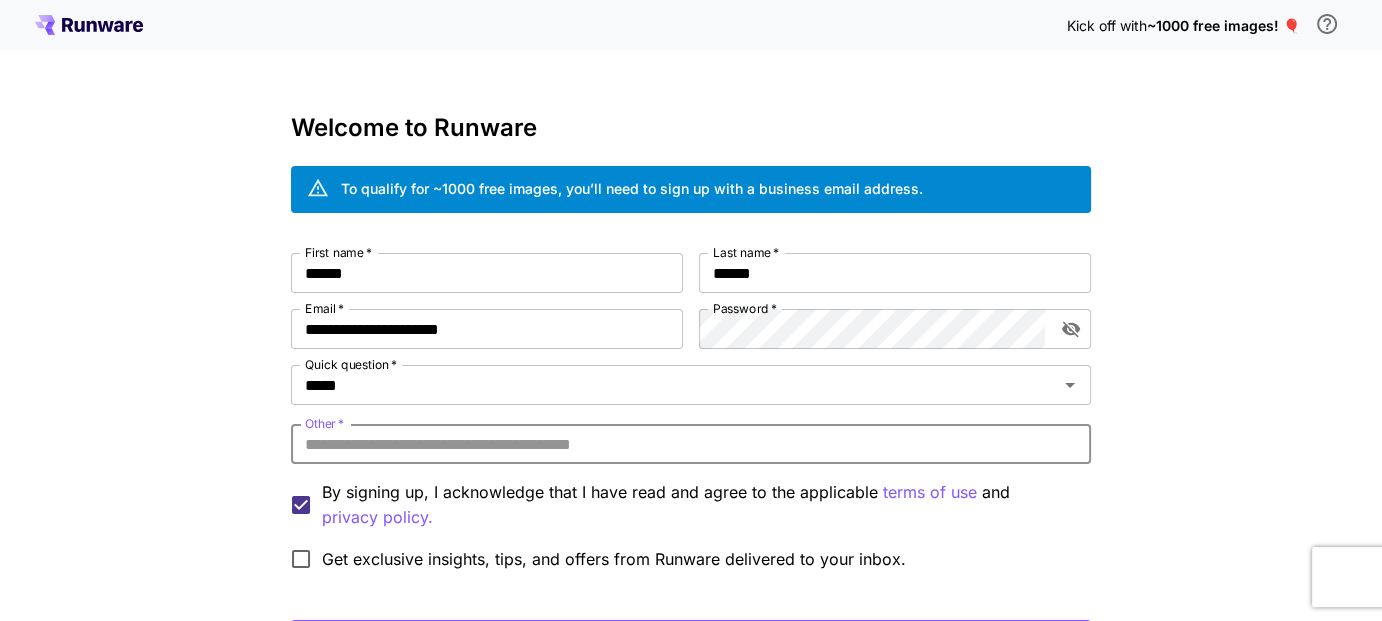 click on "Other   *" at bounding box center (691, 444) 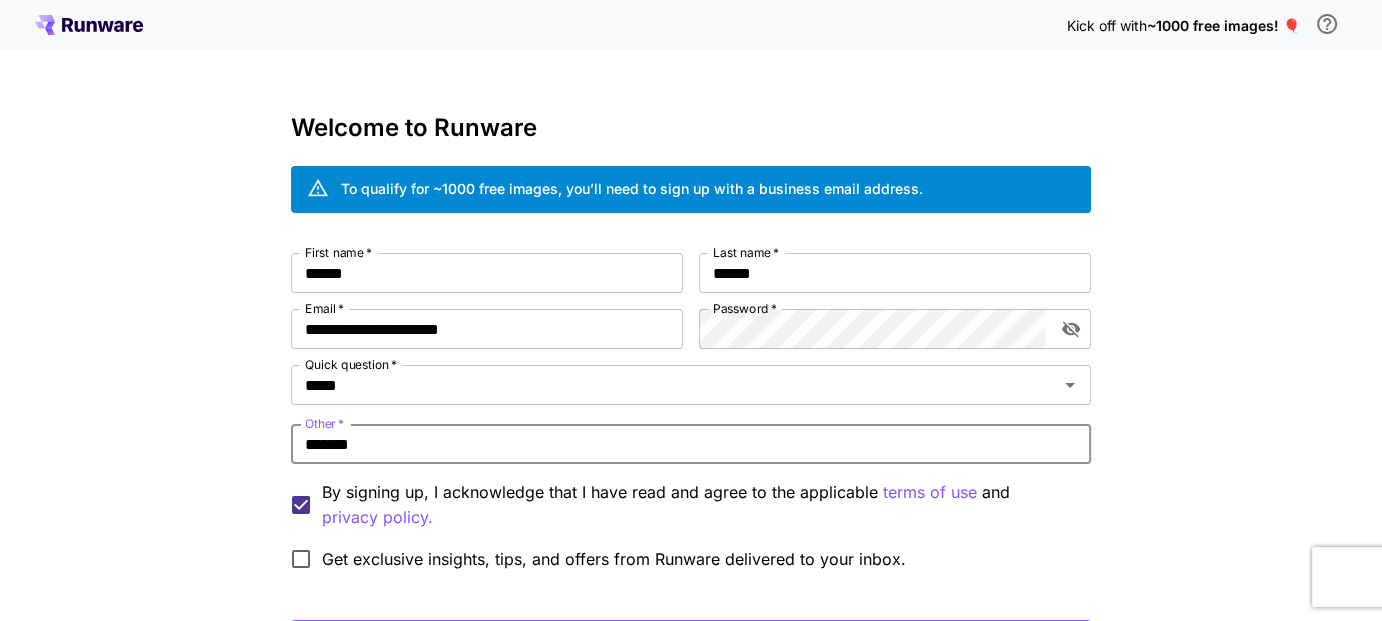 scroll, scrollTop: 186, scrollLeft: 0, axis: vertical 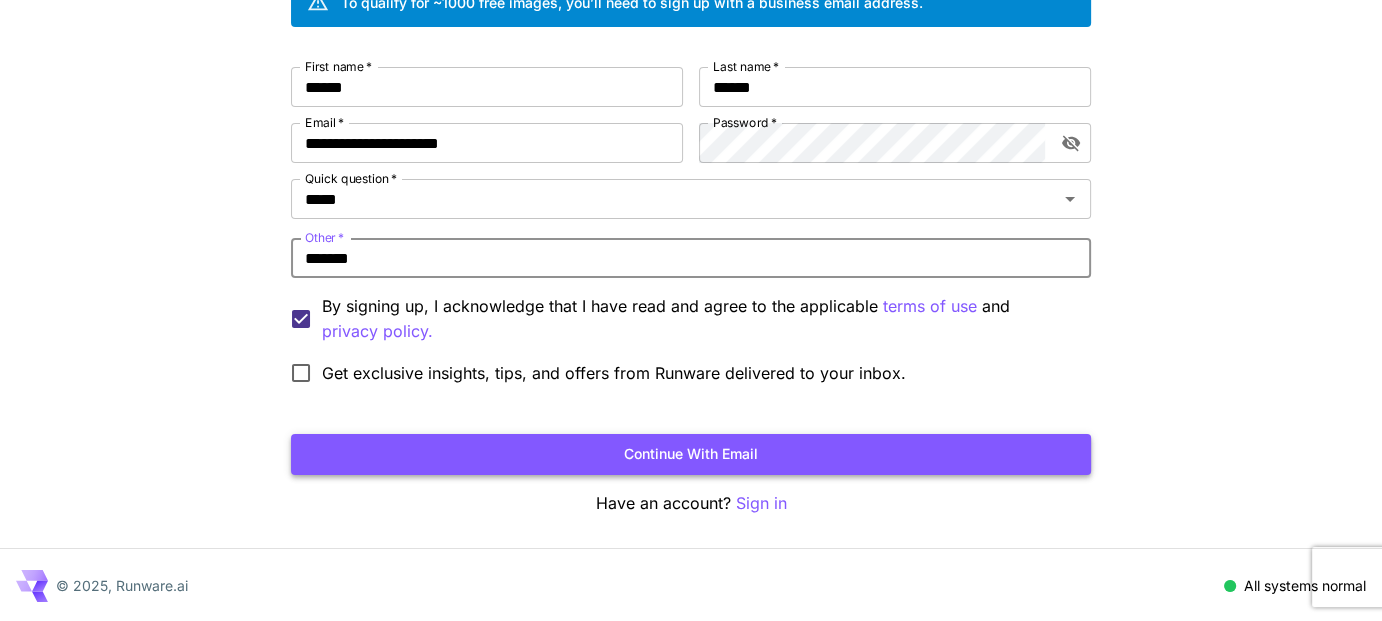 type on "*******" 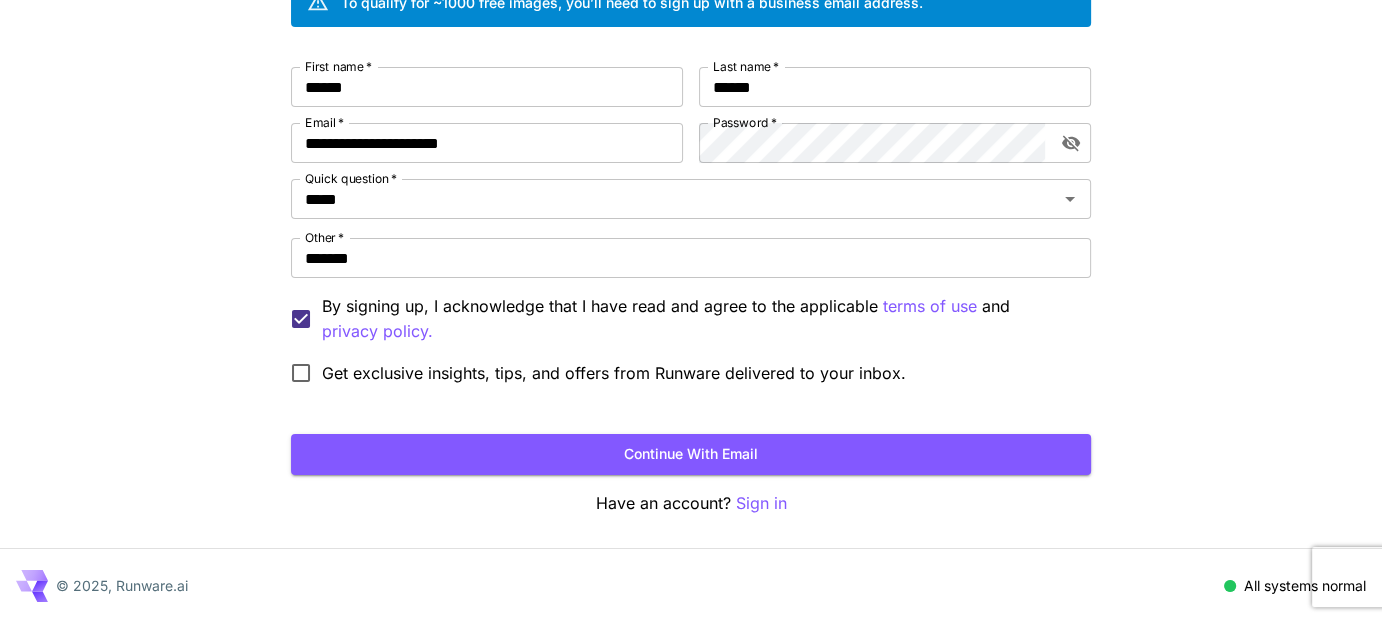 scroll, scrollTop: 0, scrollLeft: 0, axis: both 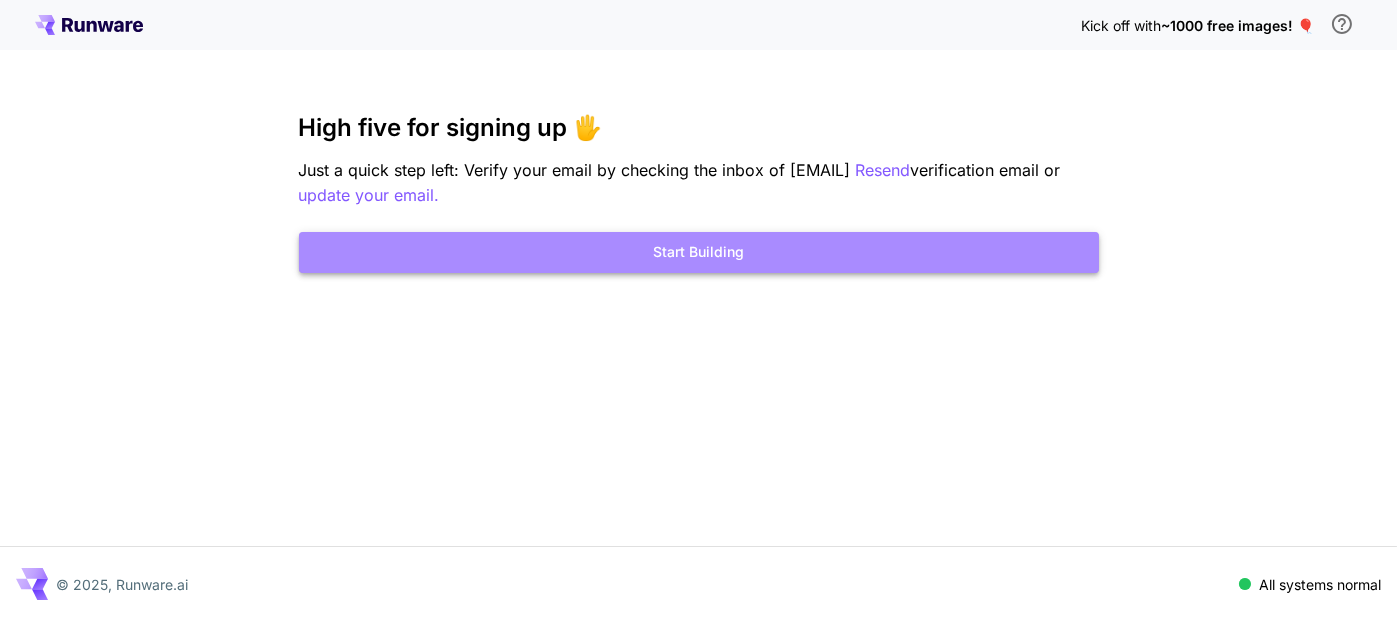 click on "Start Building" at bounding box center (699, 252) 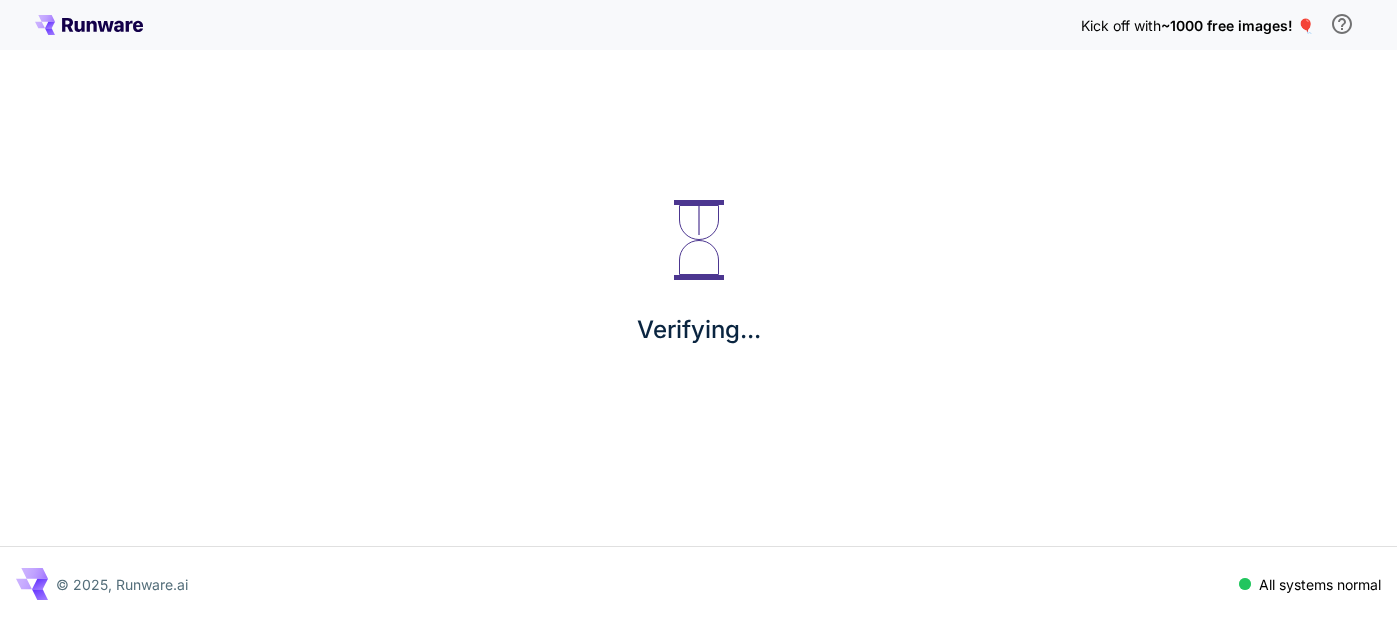 scroll, scrollTop: 0, scrollLeft: 0, axis: both 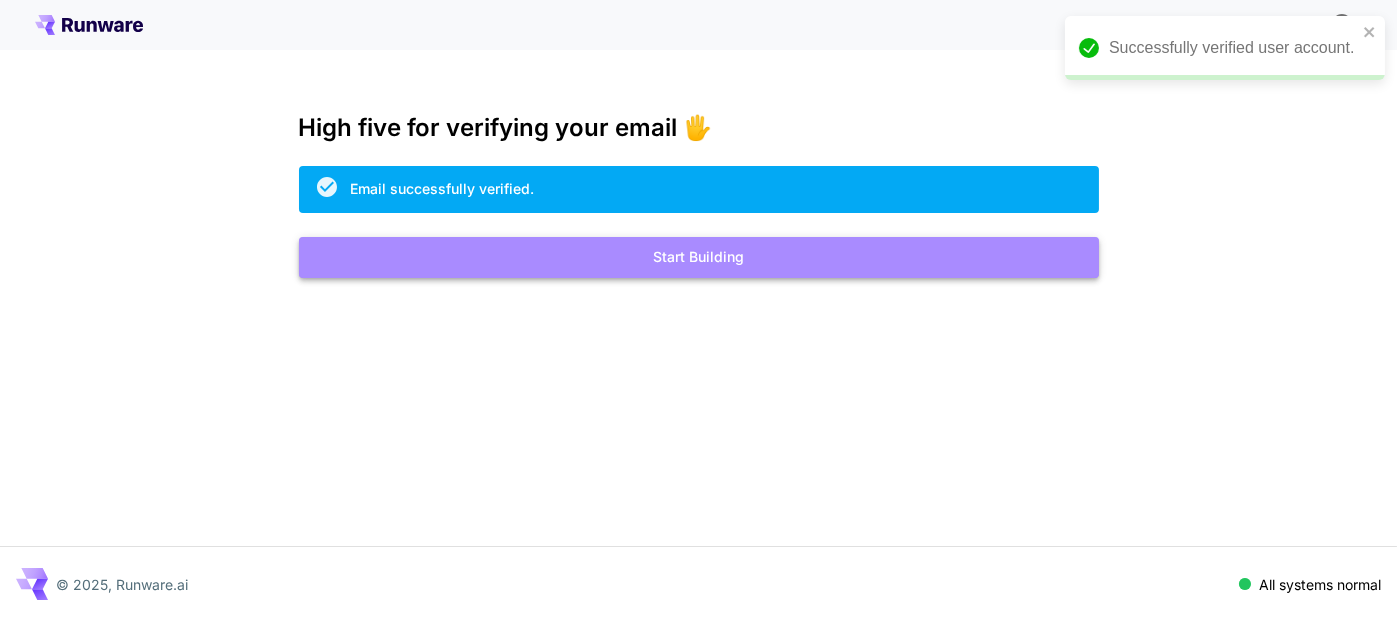 click on "Start Building" at bounding box center [699, 257] 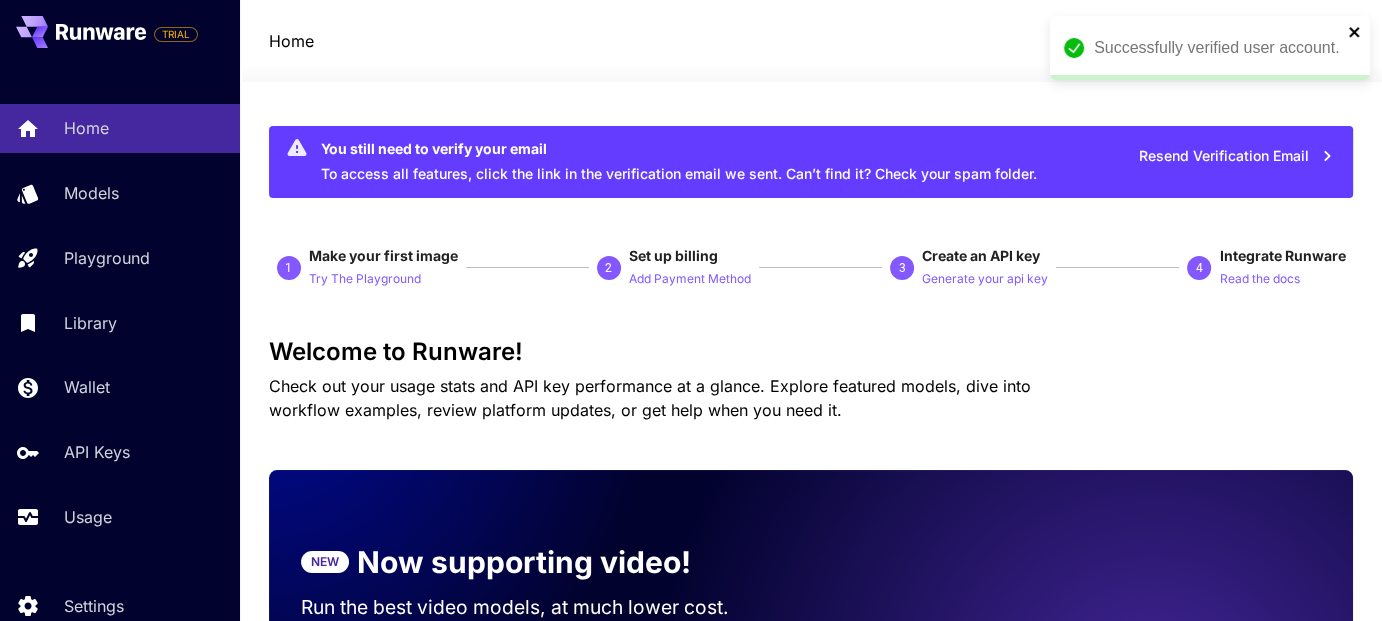 click 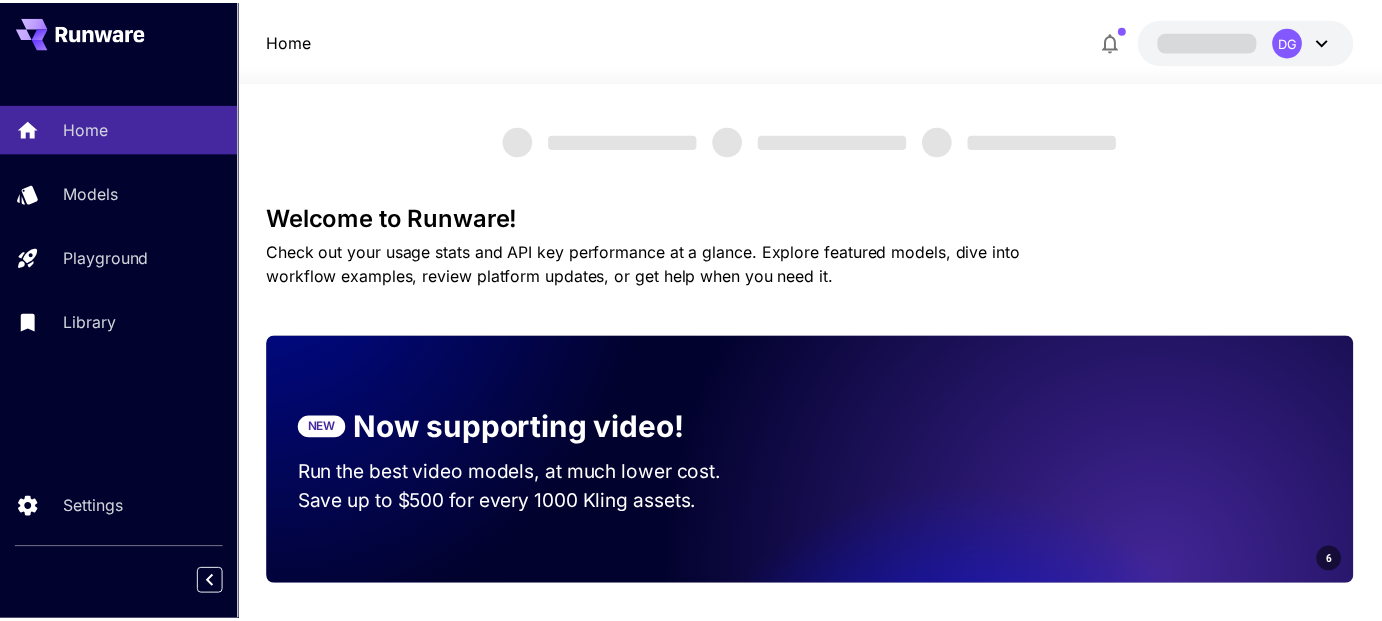 scroll, scrollTop: 0, scrollLeft: 0, axis: both 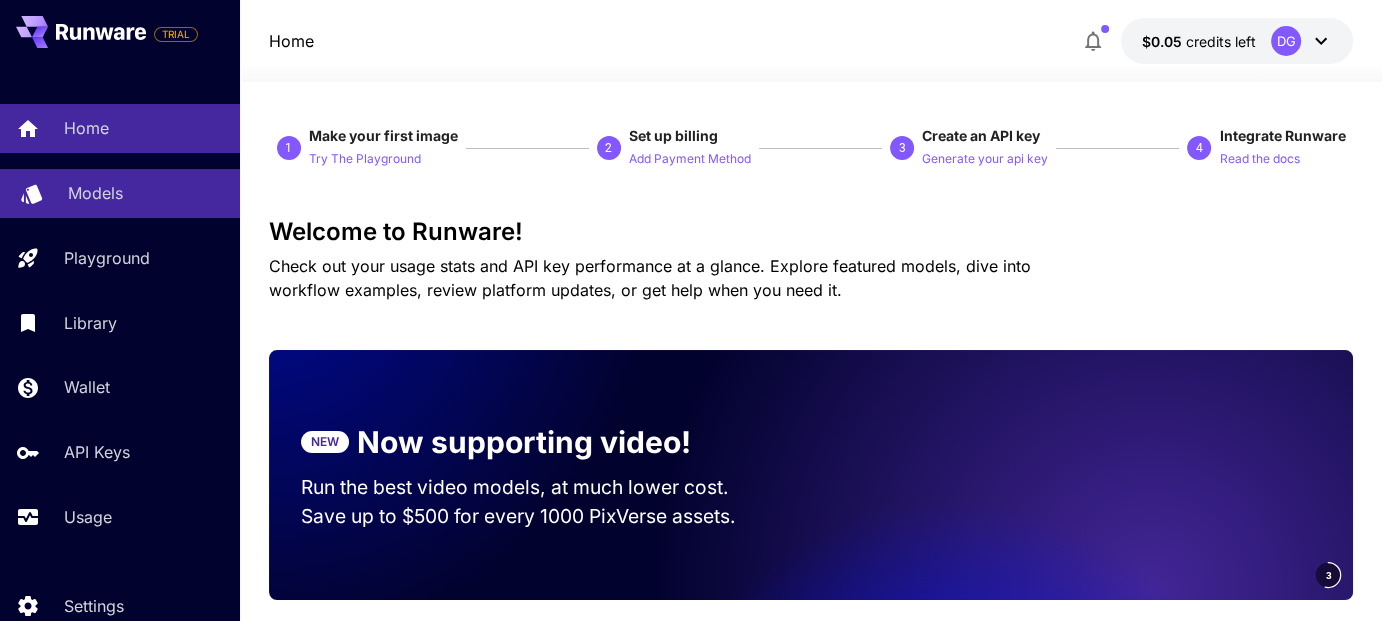 click on "Models" at bounding box center (95, 193) 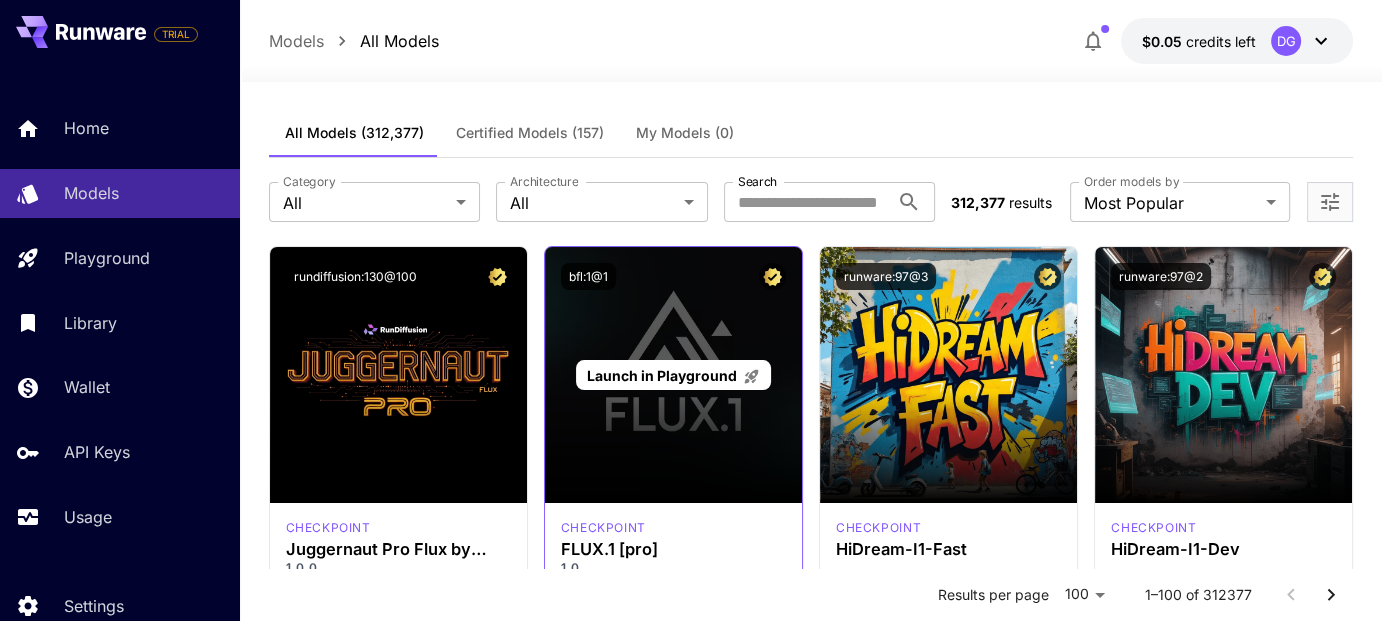 scroll, scrollTop: 0, scrollLeft: 0, axis: both 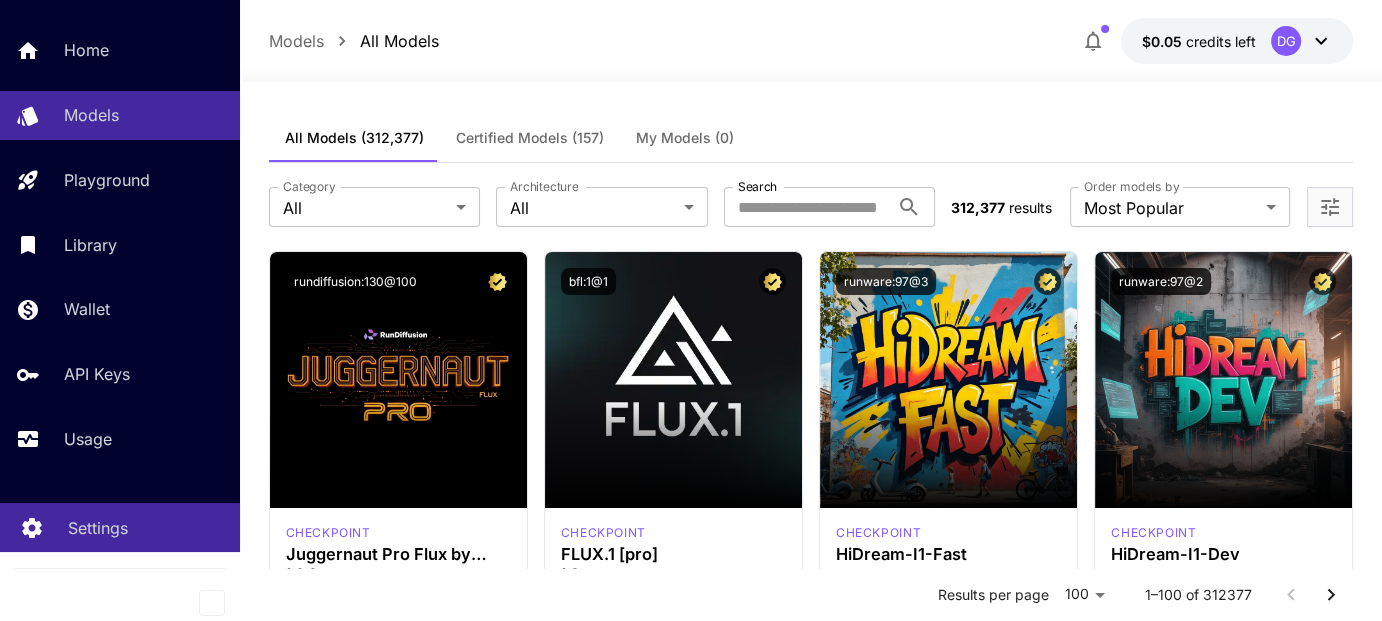 click on "Settings" at bounding box center [120, 527] 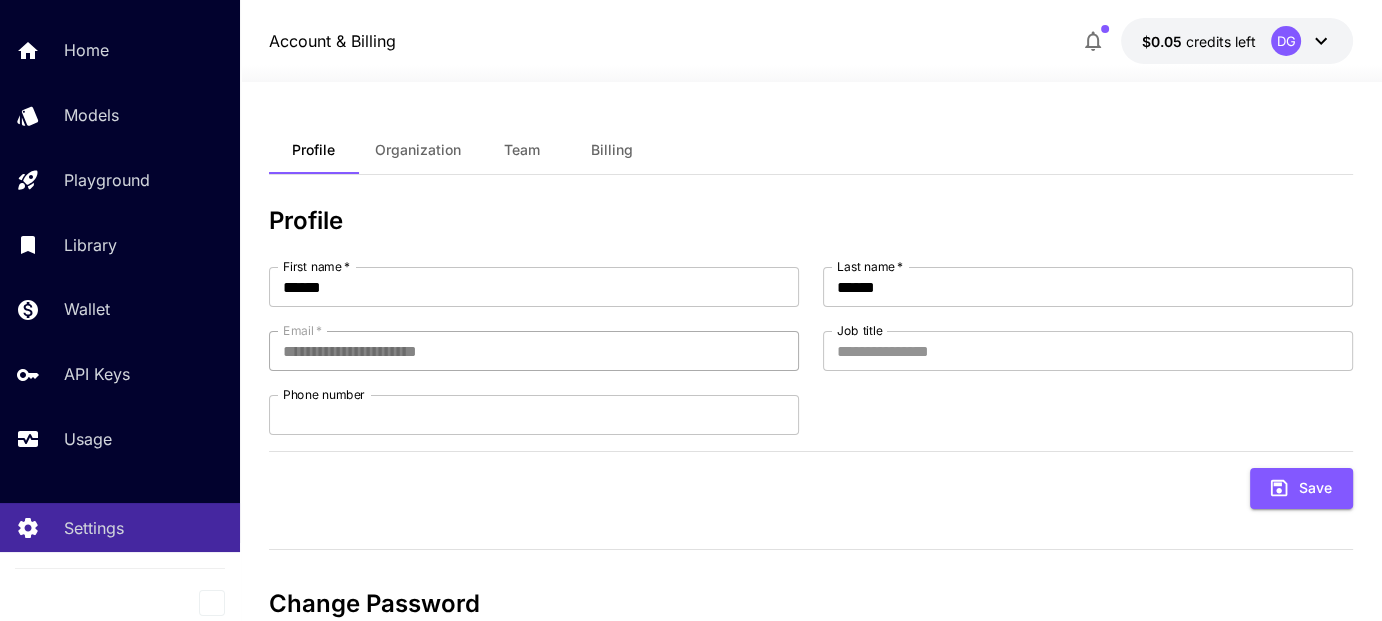 scroll, scrollTop: 200, scrollLeft: 0, axis: vertical 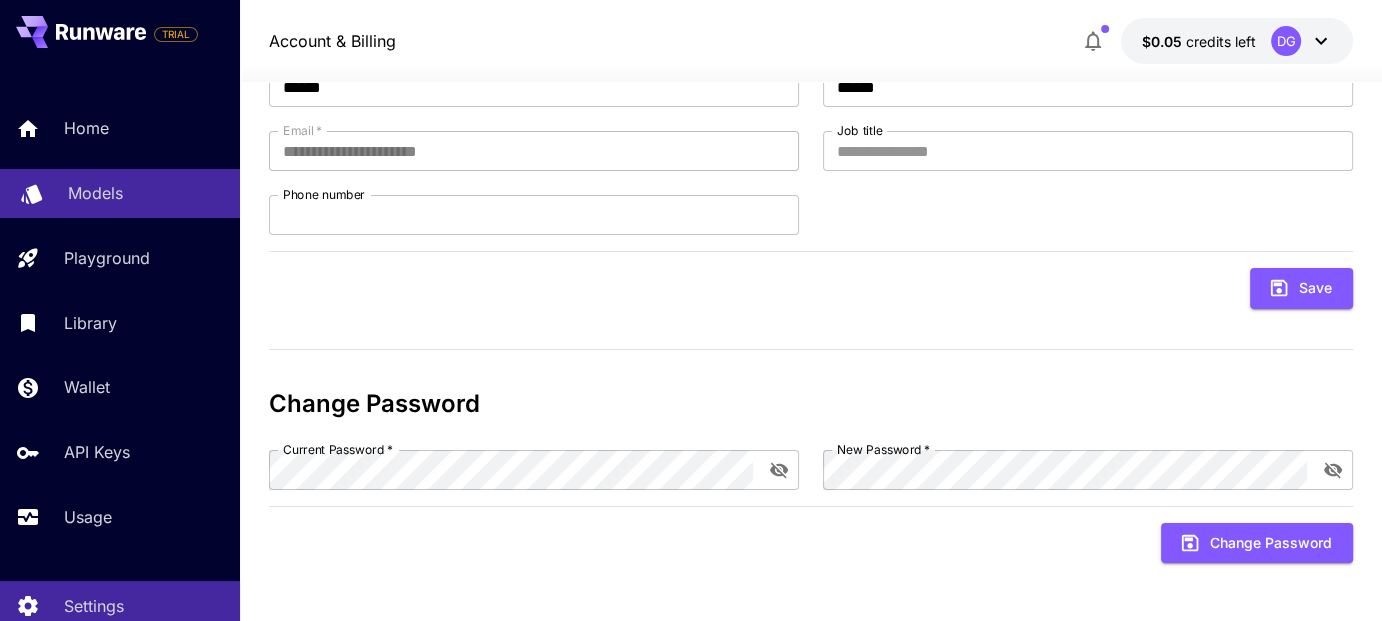 click on "Models" at bounding box center [146, 193] 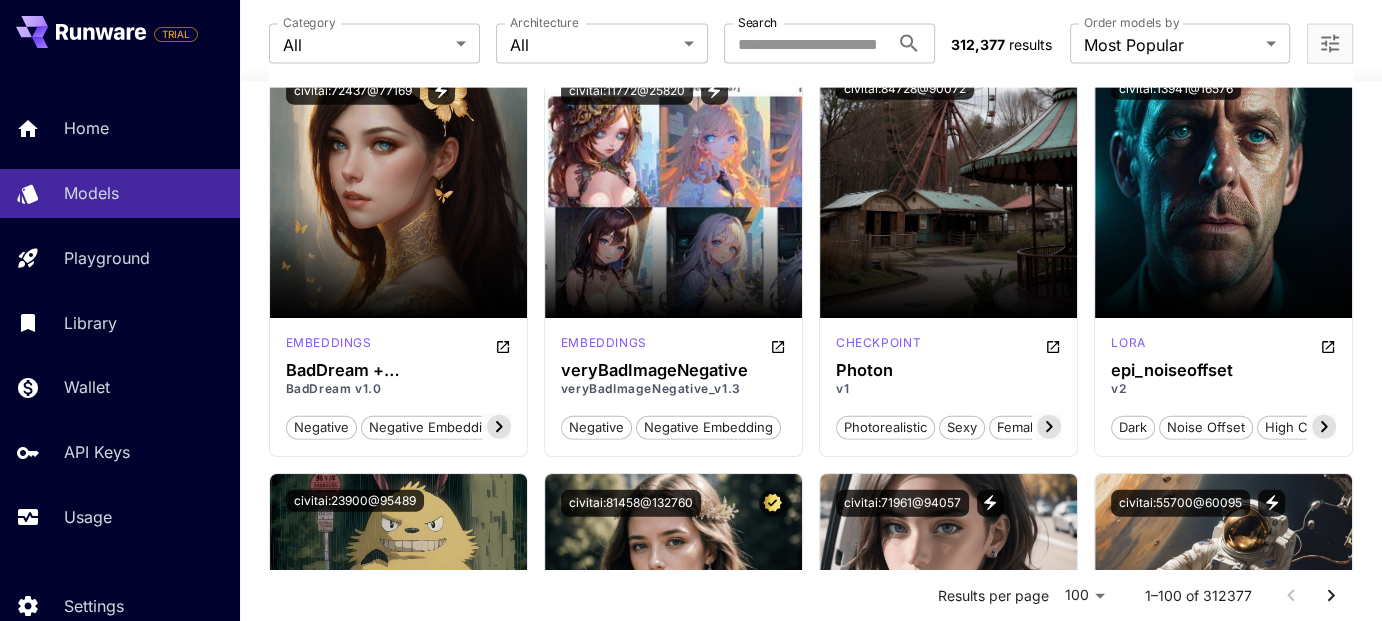 scroll, scrollTop: 4685, scrollLeft: 0, axis: vertical 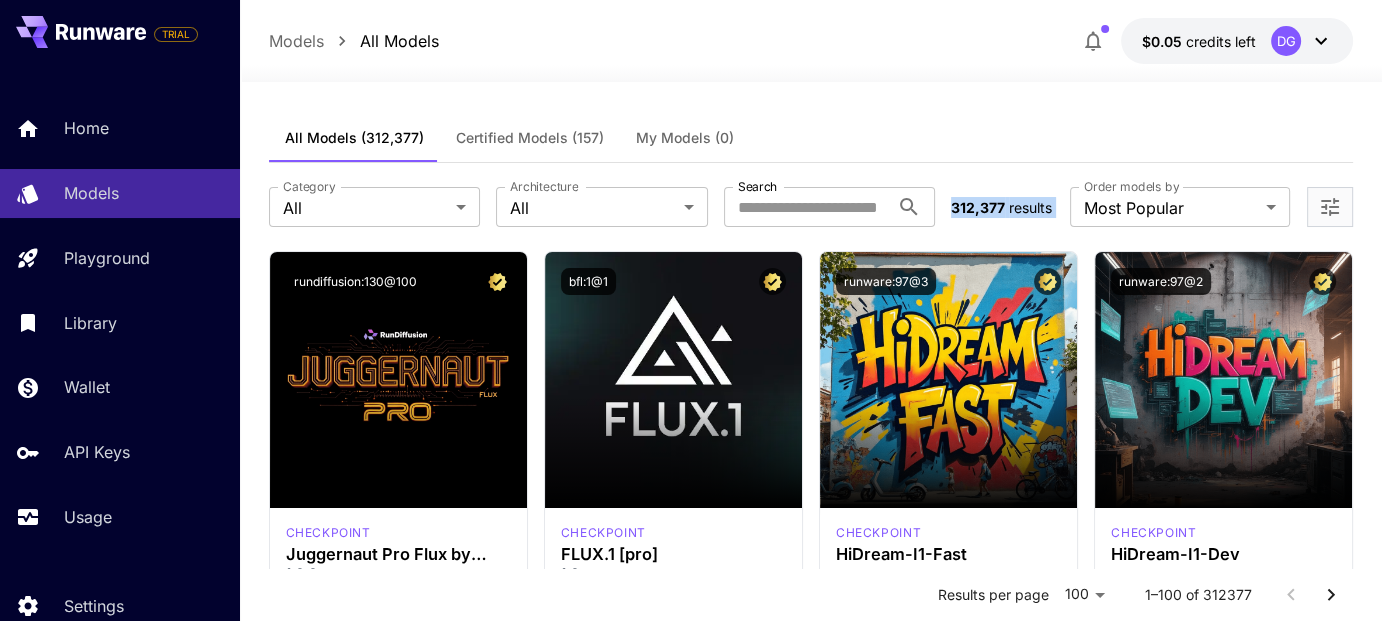 drag, startPoint x: 954, startPoint y: 208, endPoint x: 1062, endPoint y: 217, distance: 108.37435 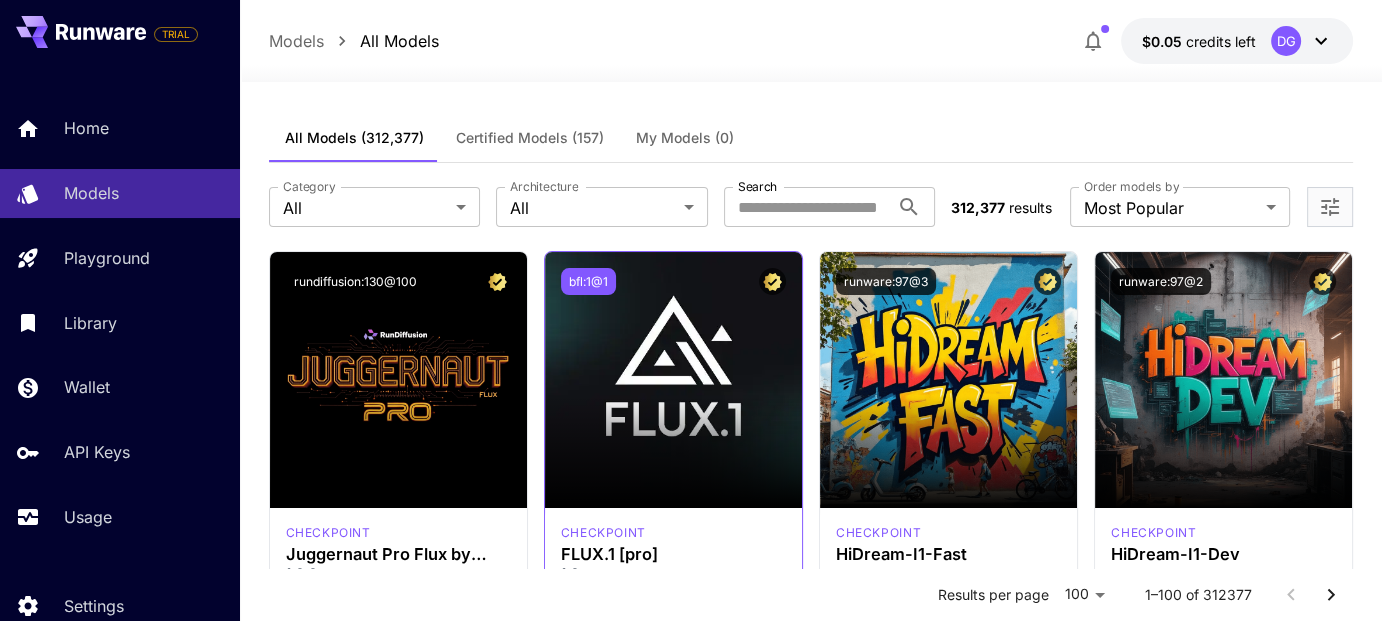click on "bfl:1@1" at bounding box center (588, 281) 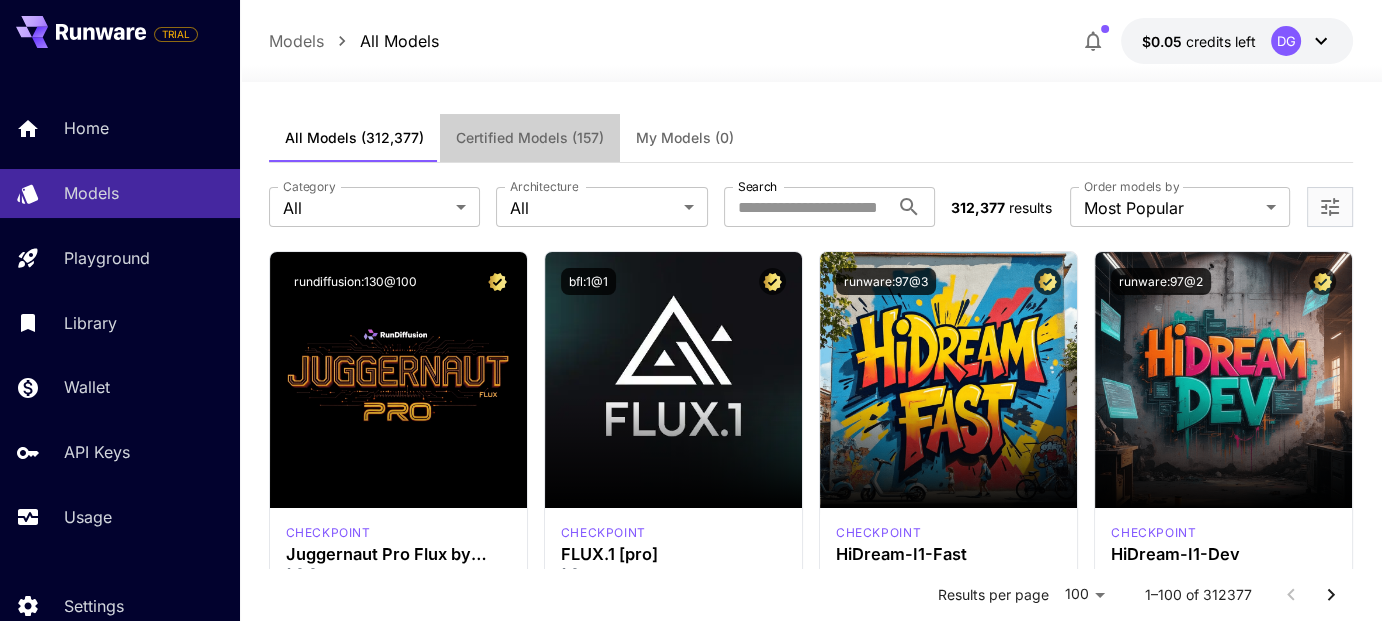 click on "Certified Models (157)" at bounding box center [530, 138] 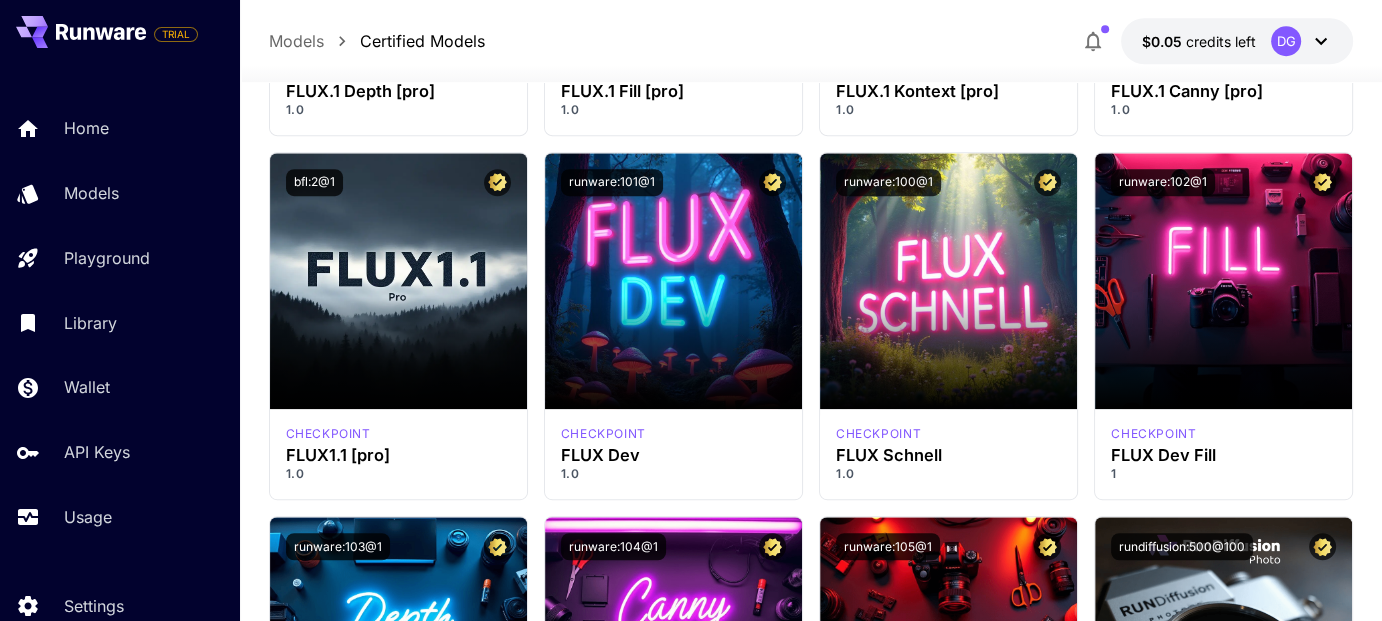 scroll, scrollTop: 1130, scrollLeft: 0, axis: vertical 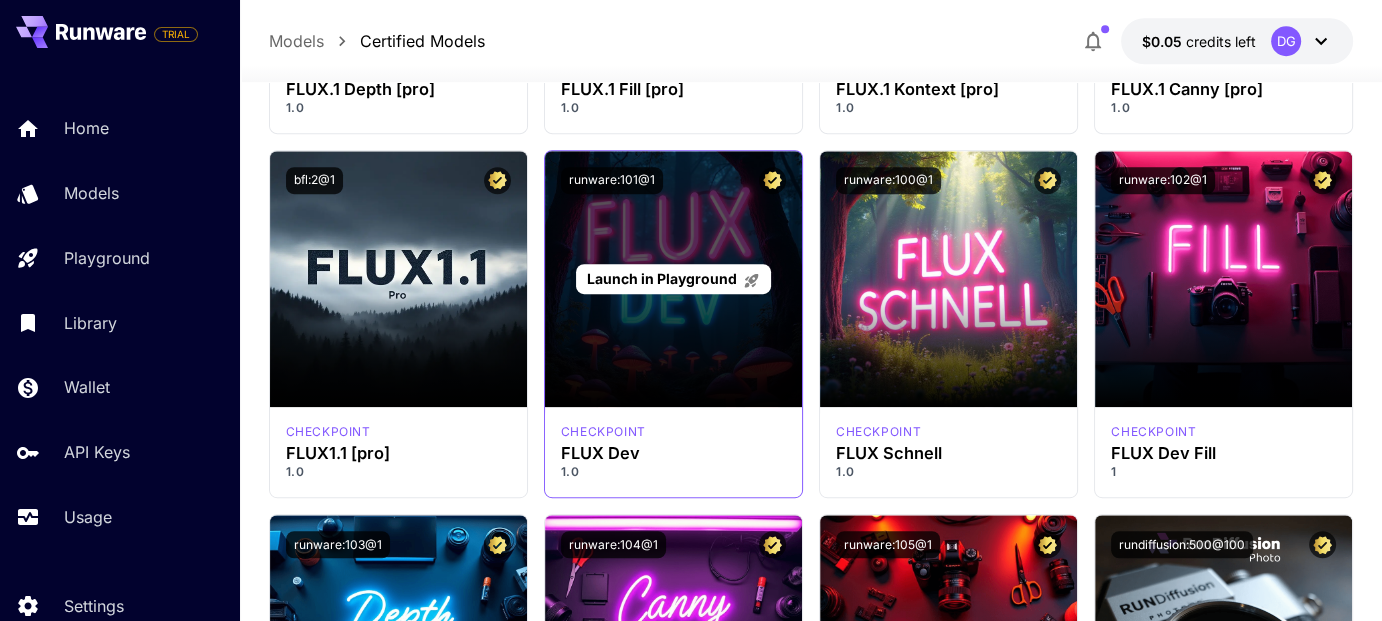 click on "Launch in Playground" at bounding box center [673, 279] 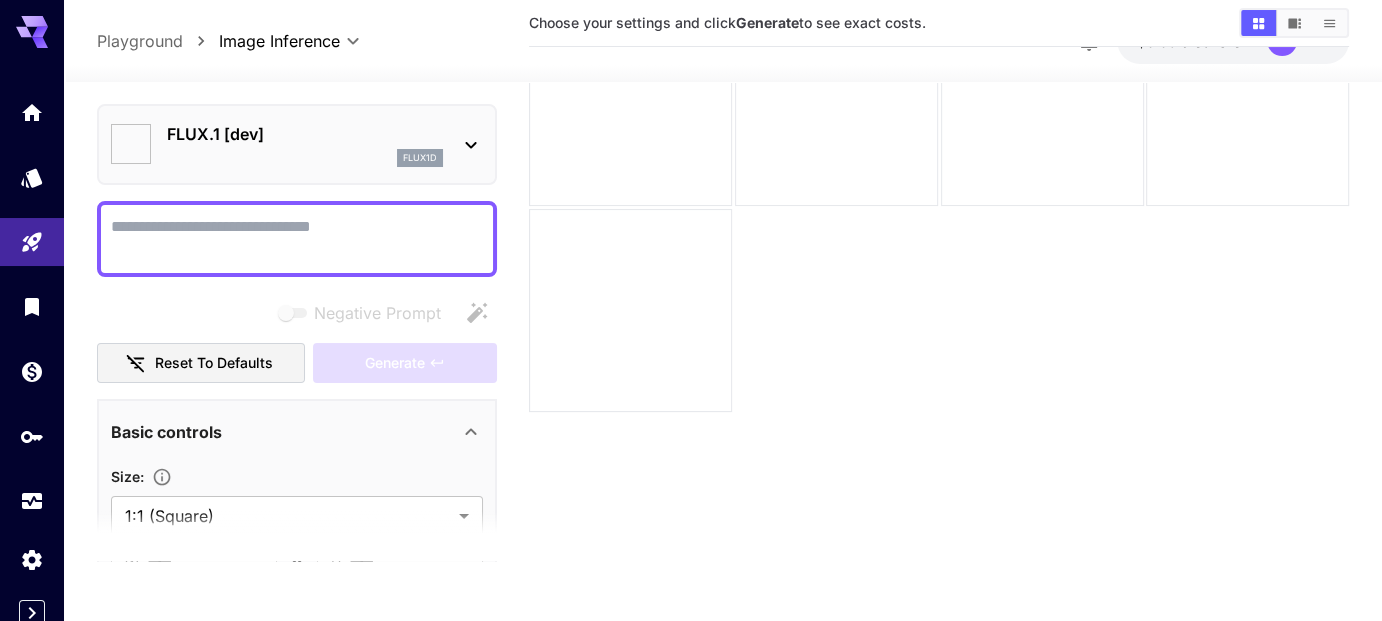 scroll, scrollTop: 0, scrollLeft: 0, axis: both 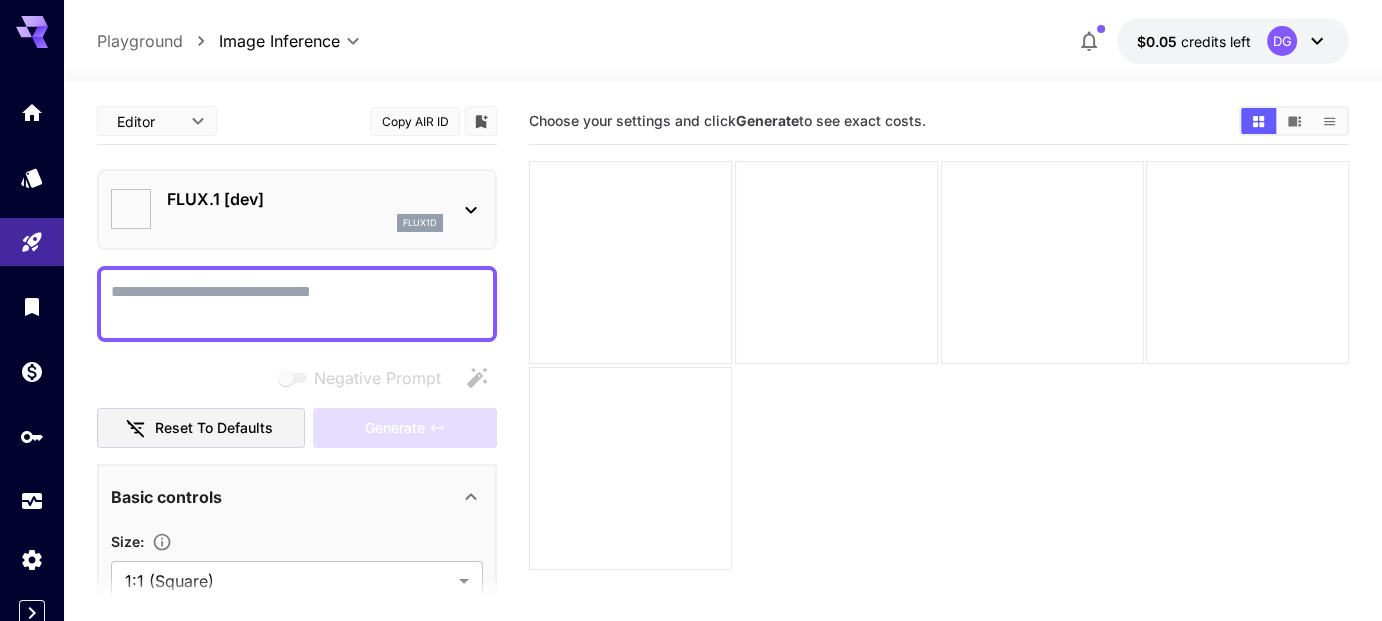 type on "**********" 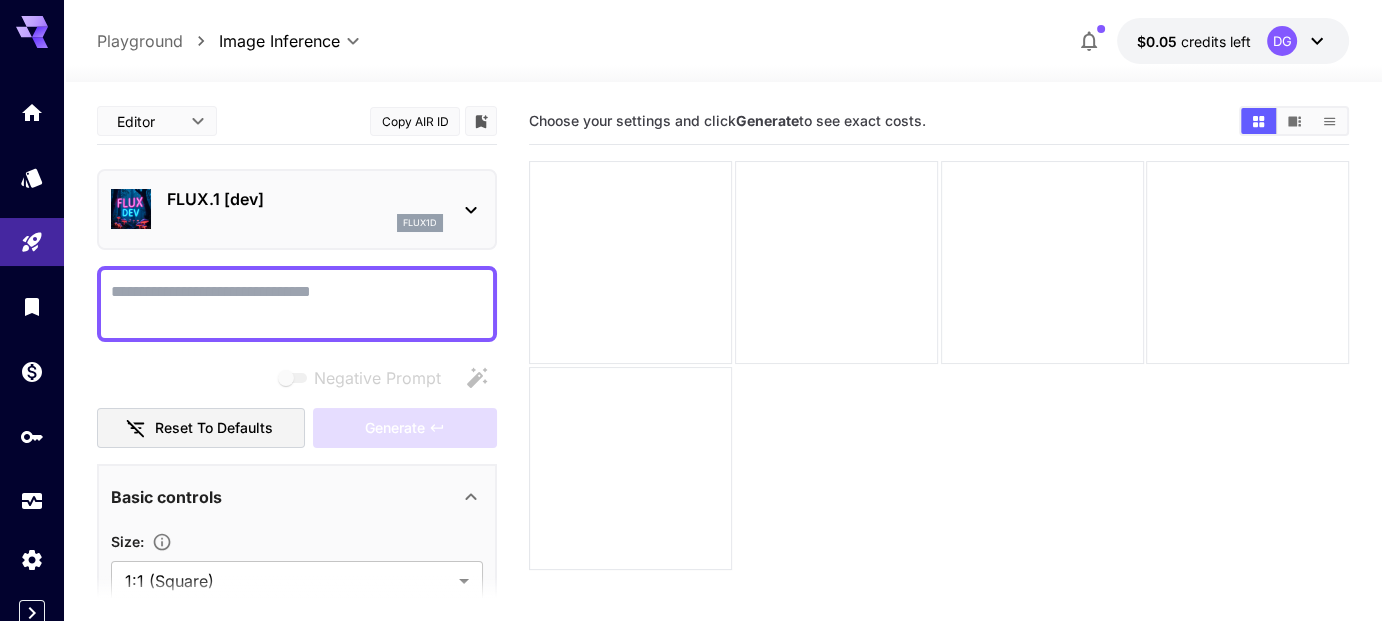 click on "Negative Prompt" at bounding box center (297, 304) 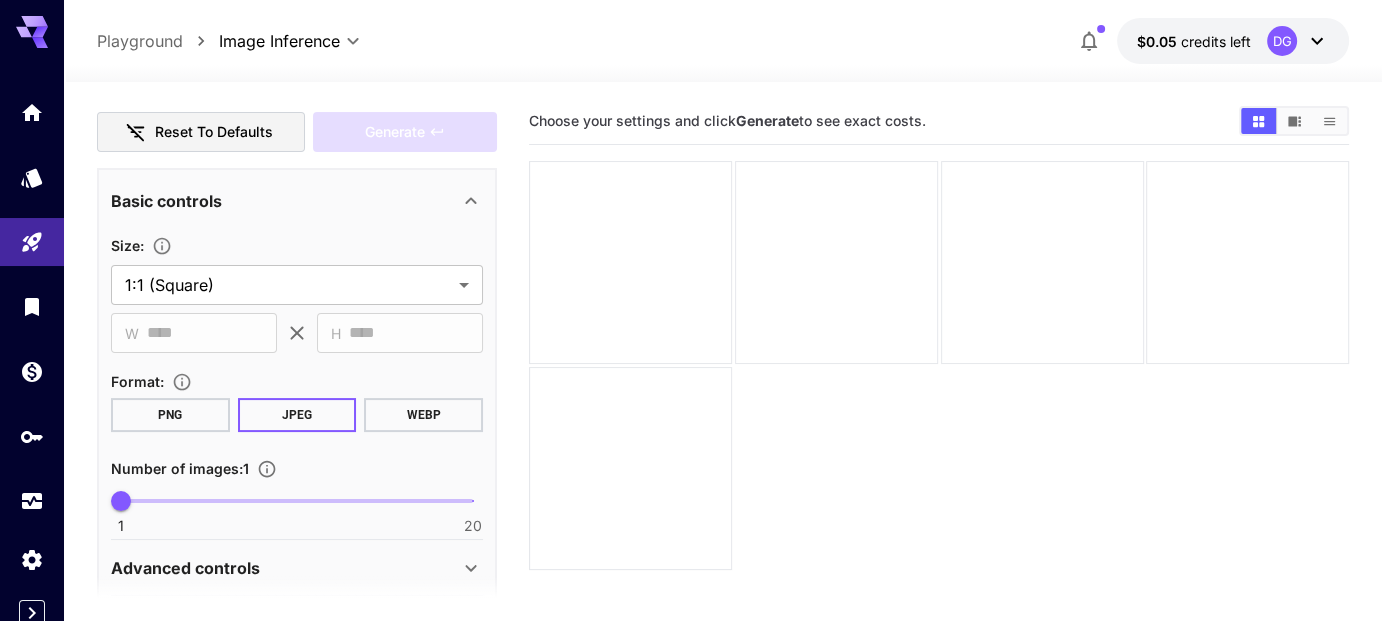 scroll, scrollTop: 296, scrollLeft: 0, axis: vertical 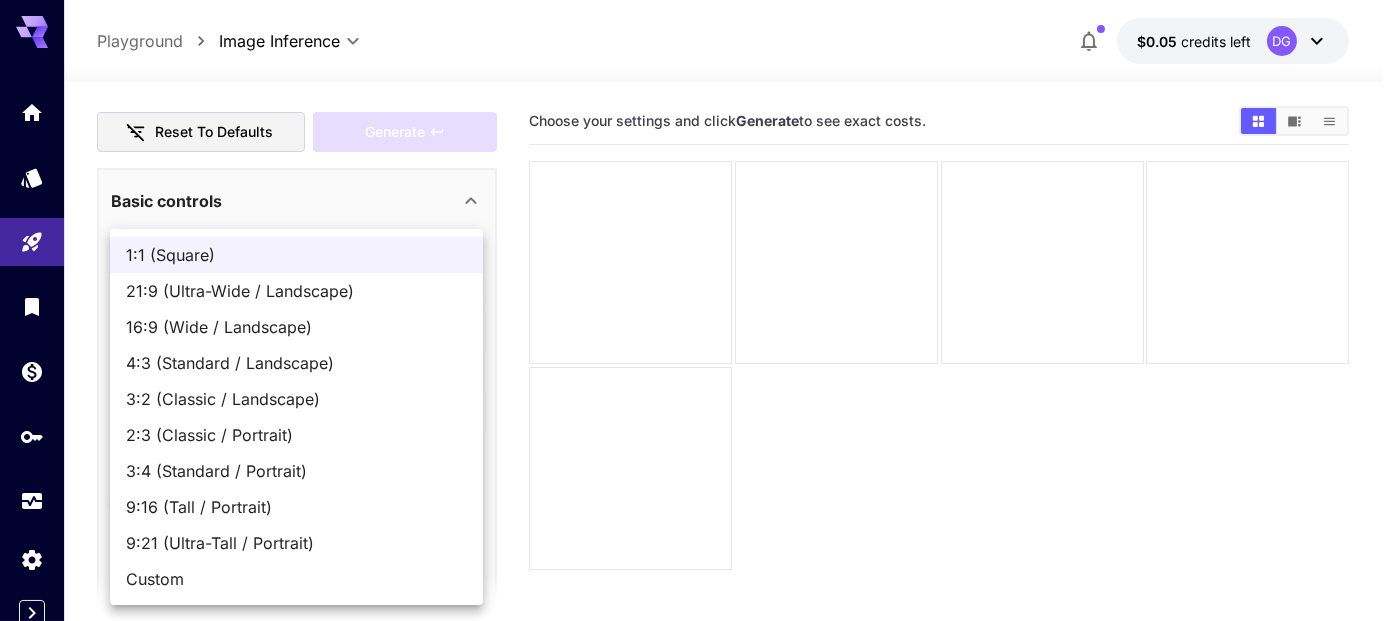 click on "**********" at bounding box center (698, 389) 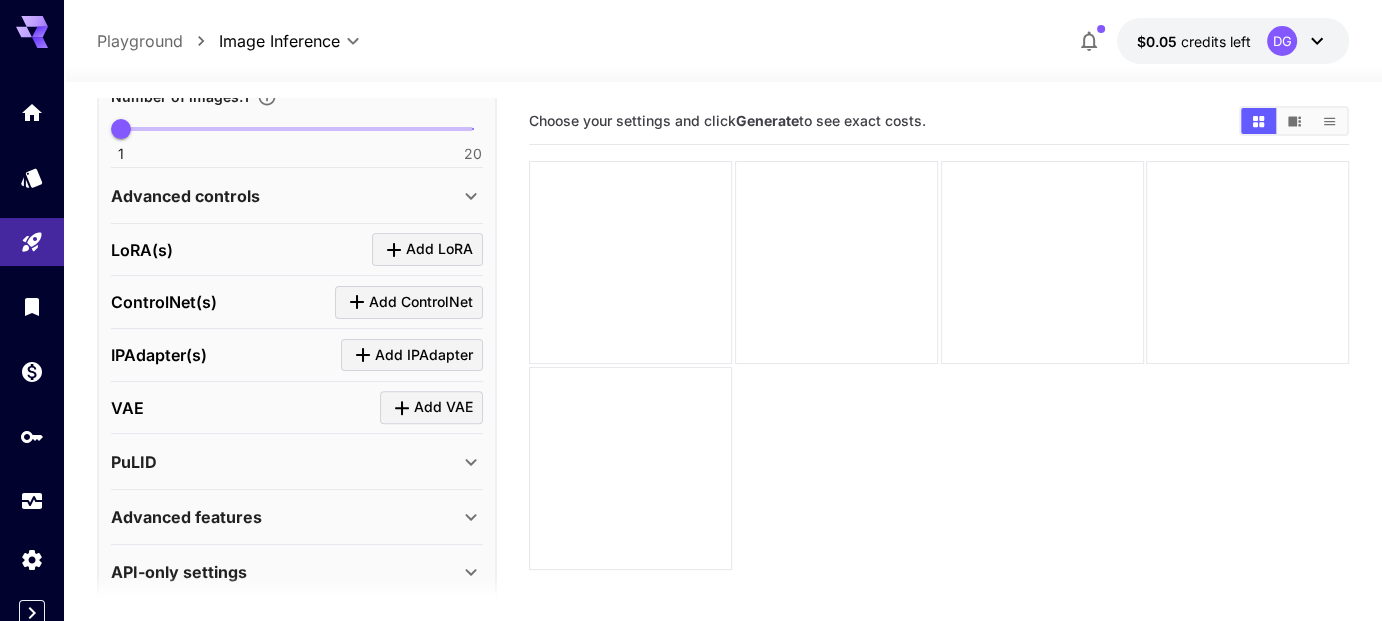 scroll, scrollTop: 684, scrollLeft: 0, axis: vertical 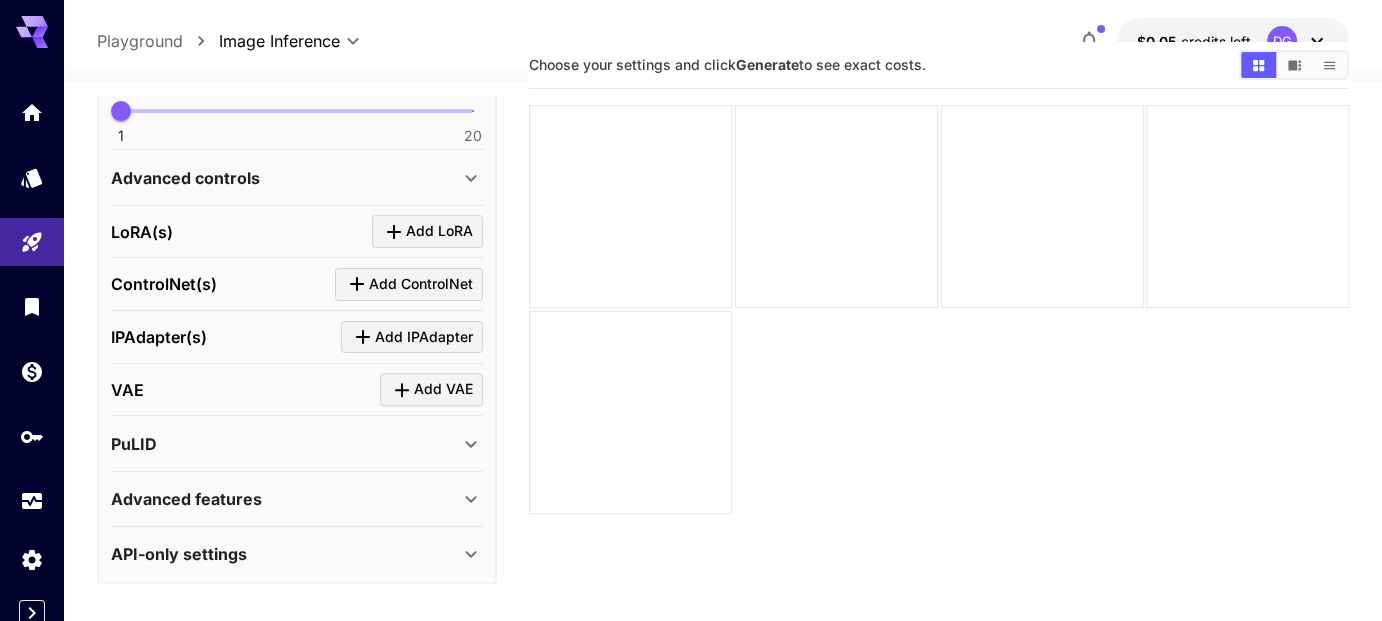 click on "Advanced features" at bounding box center [285, 499] 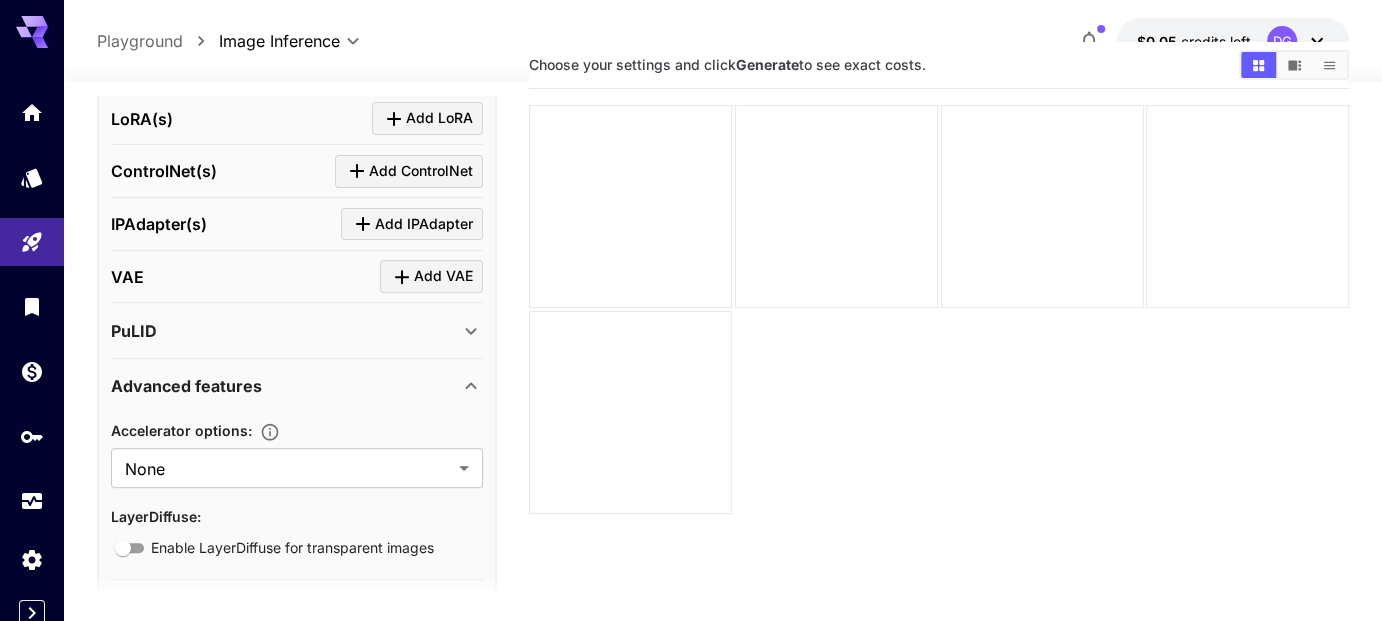 scroll, scrollTop: 850, scrollLeft: 0, axis: vertical 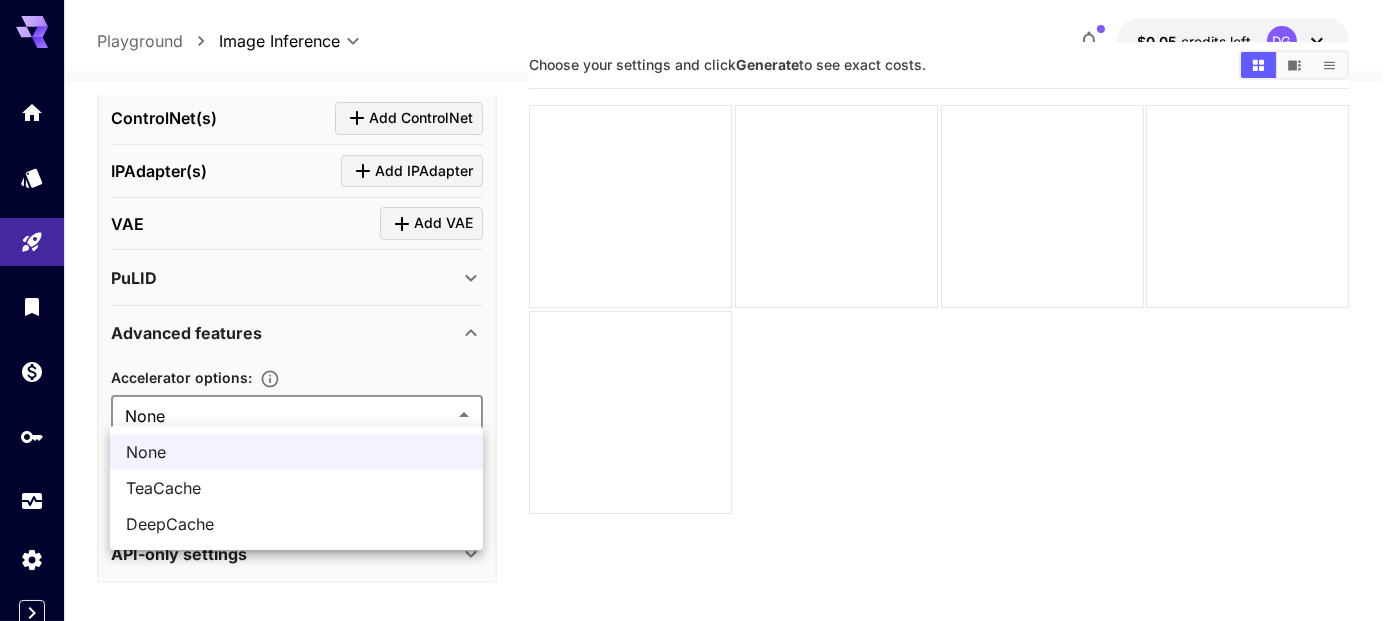 click on "**********" at bounding box center (698, 333) 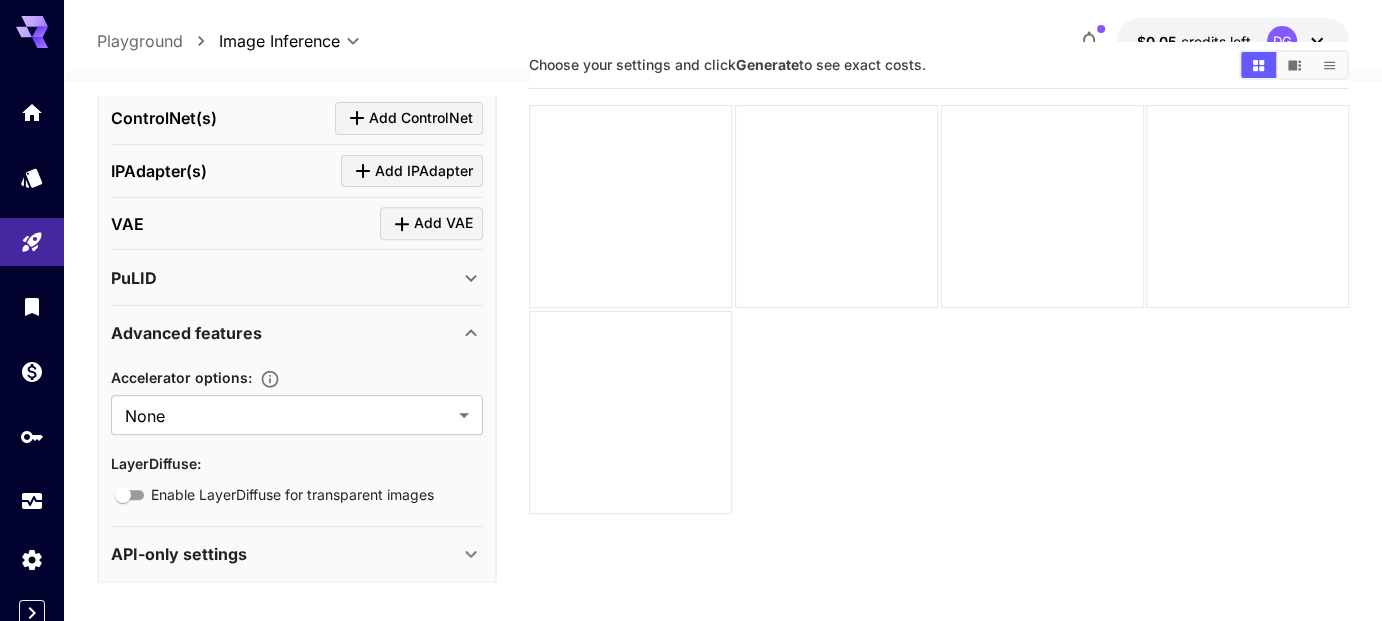 click on "API-only settings" at bounding box center (297, 554) 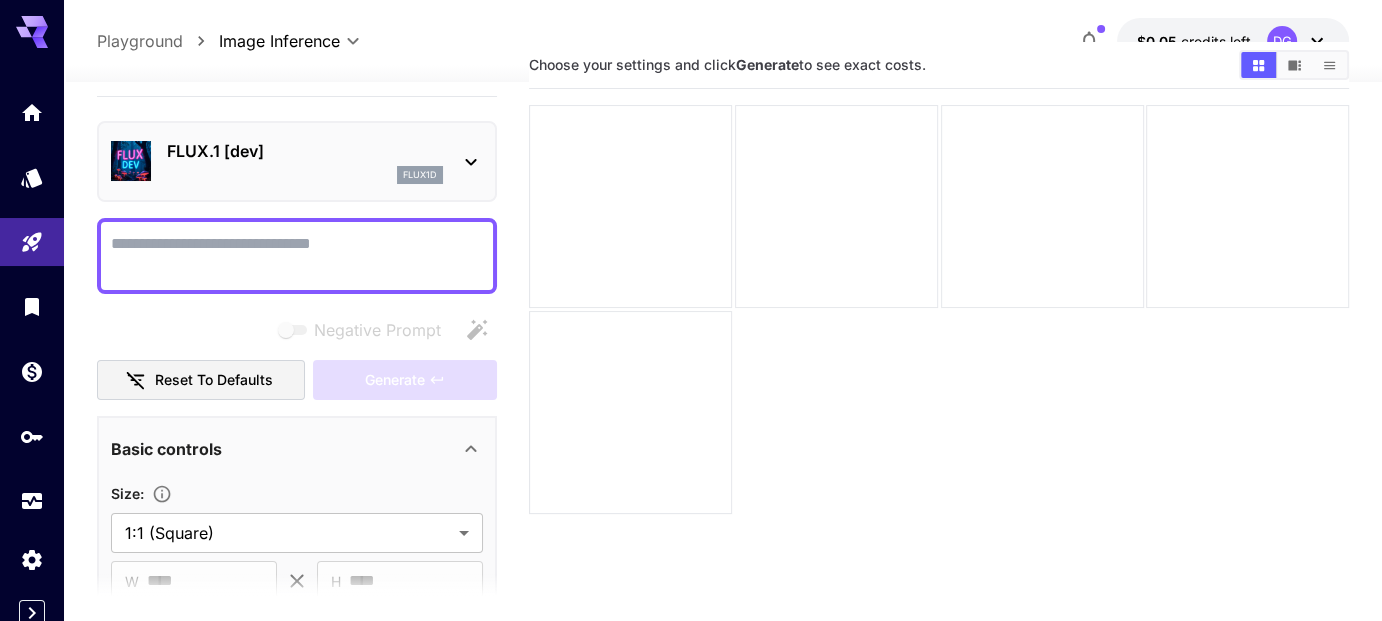scroll, scrollTop: 0, scrollLeft: 0, axis: both 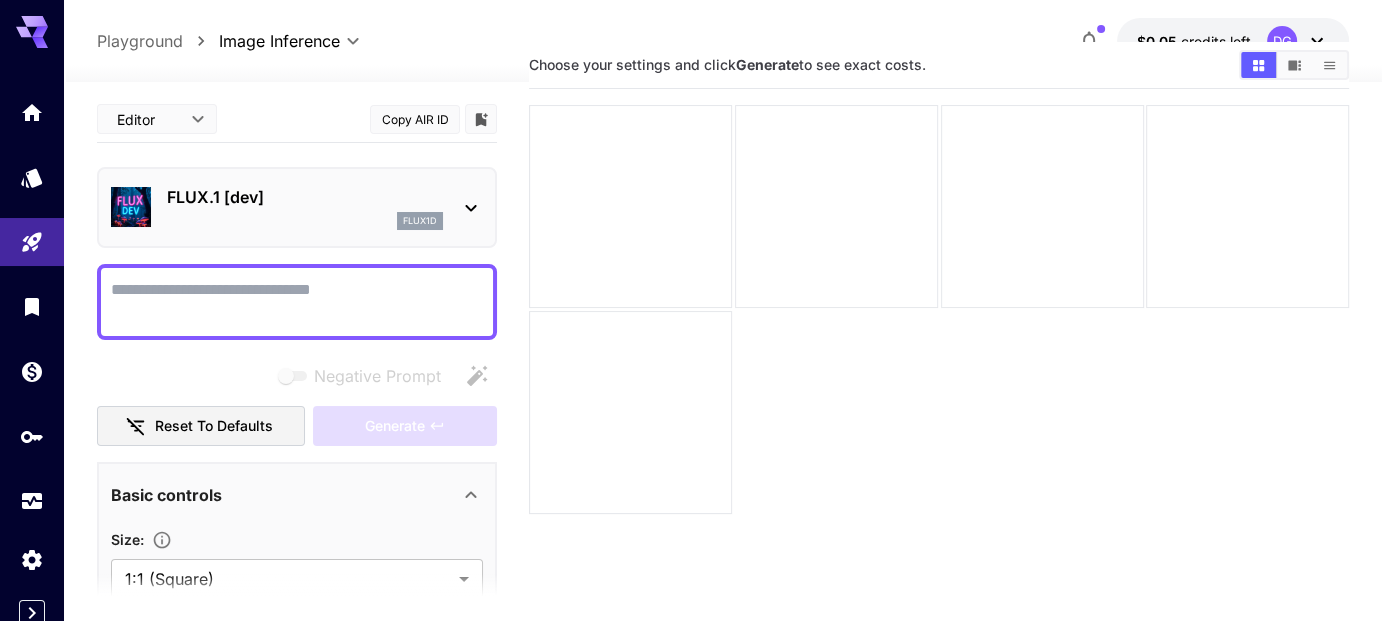 click on "Negative Prompt" at bounding box center (297, 302) 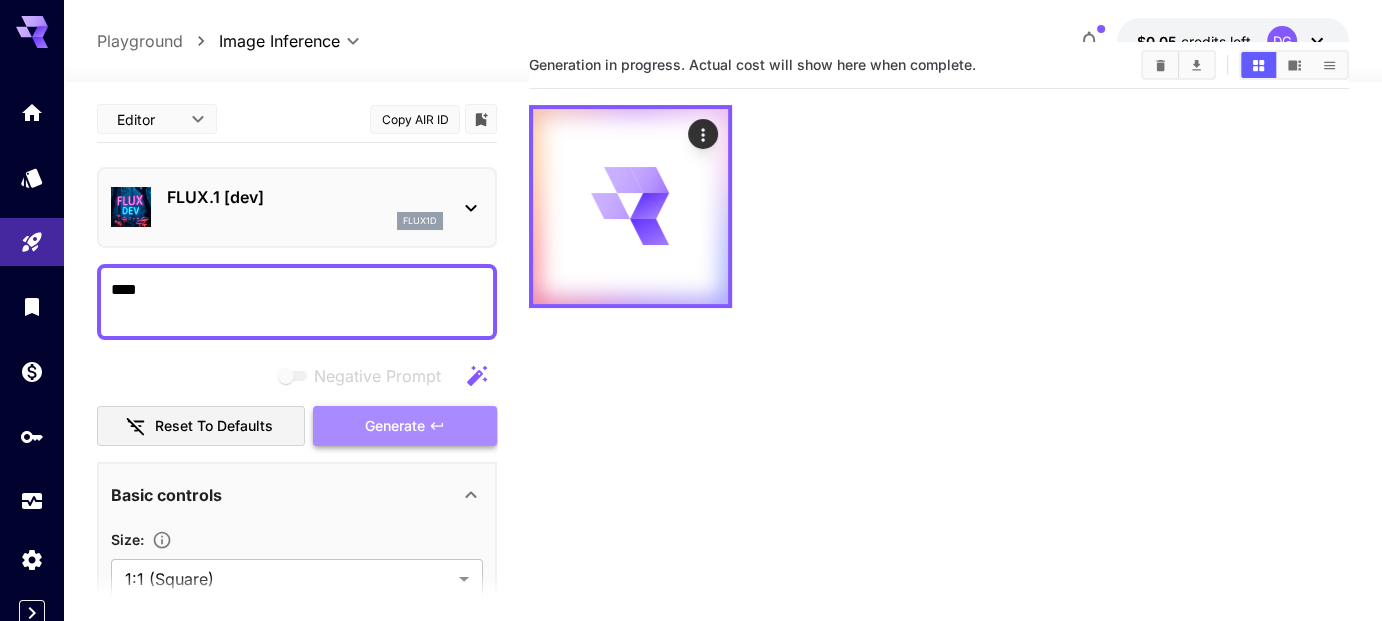 click on "Generate" at bounding box center [405, 426] 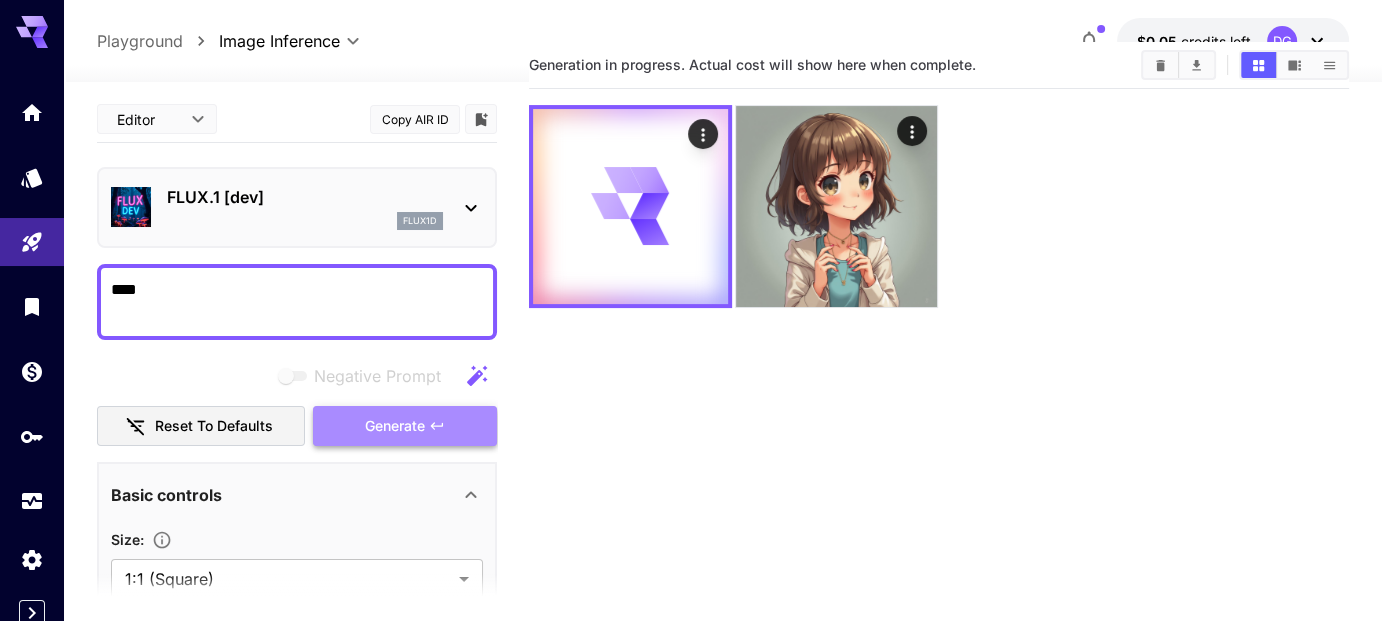 click on "Generate" at bounding box center (405, 426) 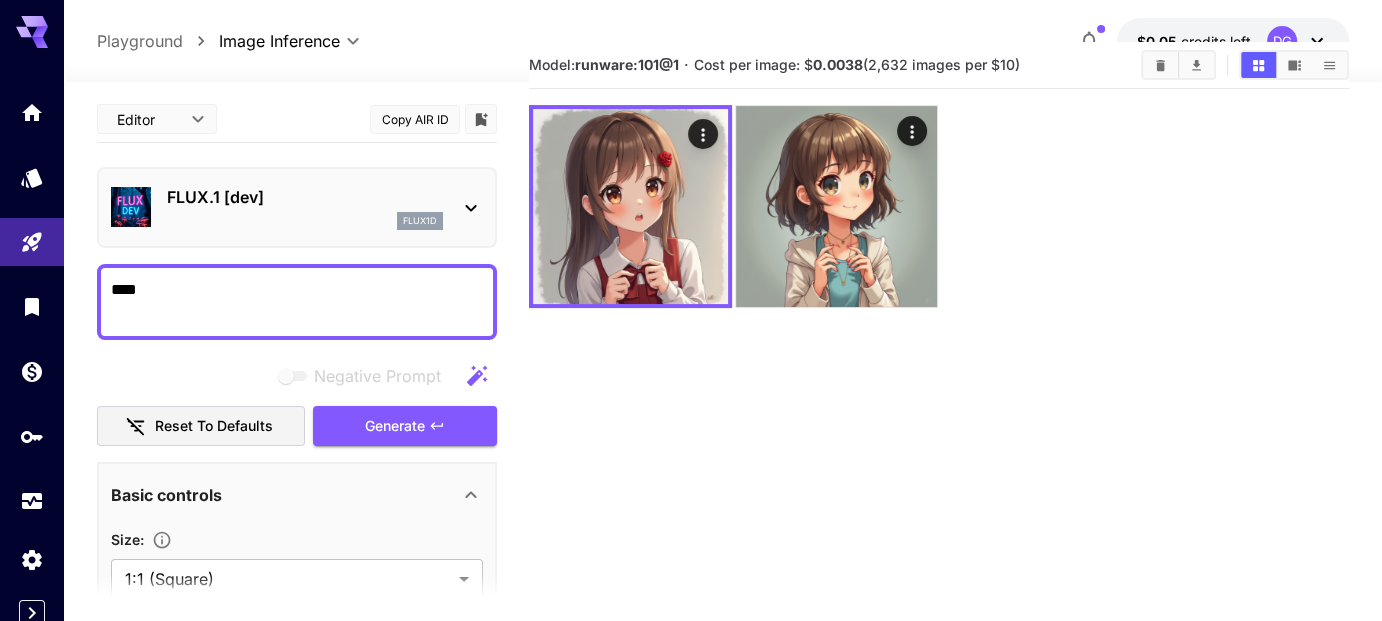 click on "****" at bounding box center (297, 302) 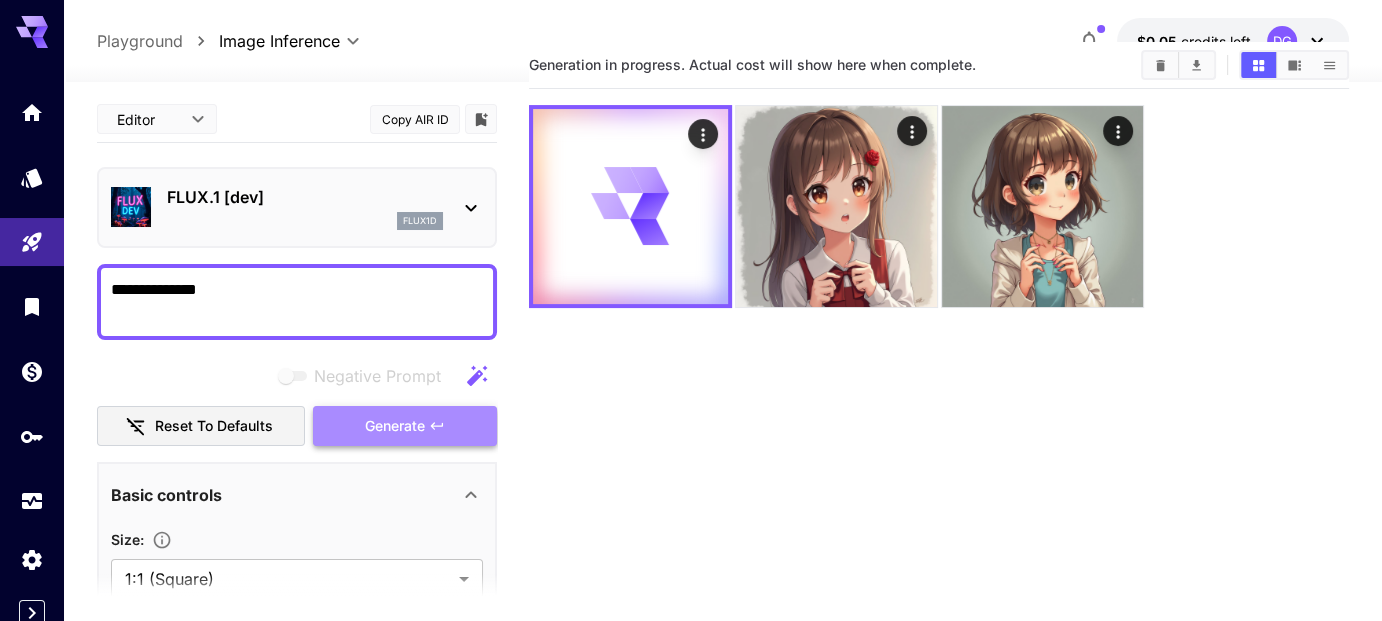 click on "Generate" at bounding box center [395, 426] 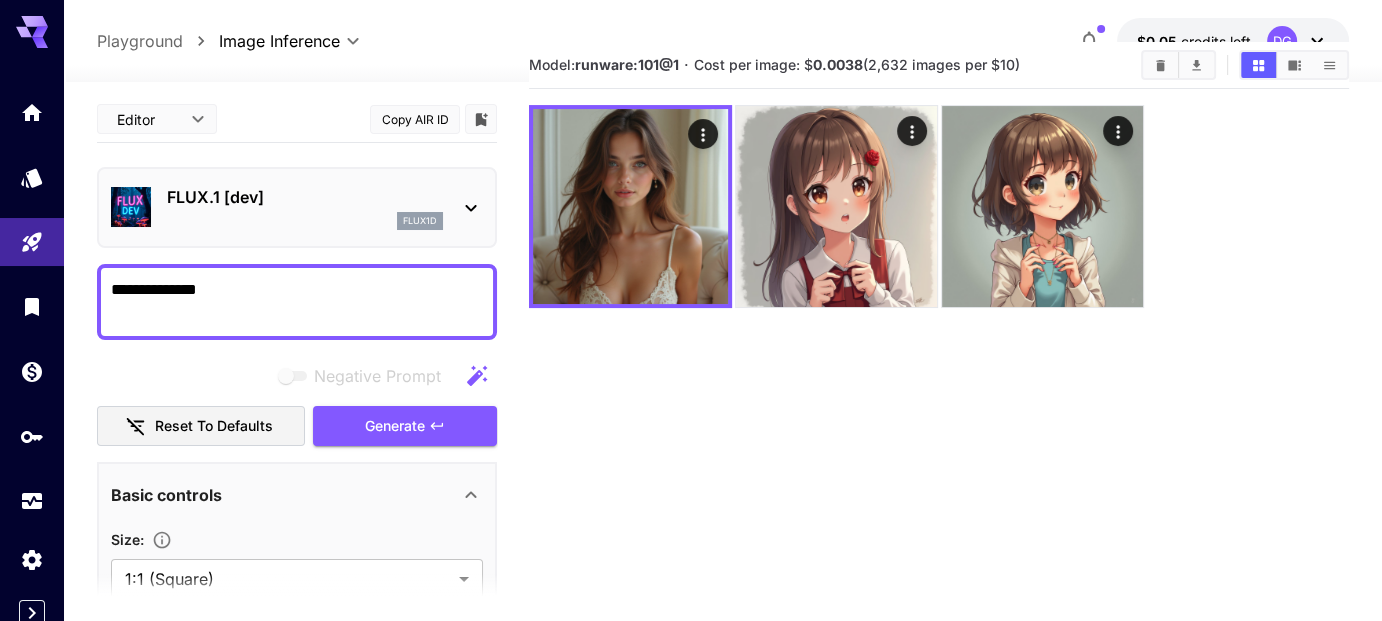 click on "**********" at bounding box center [297, 302] 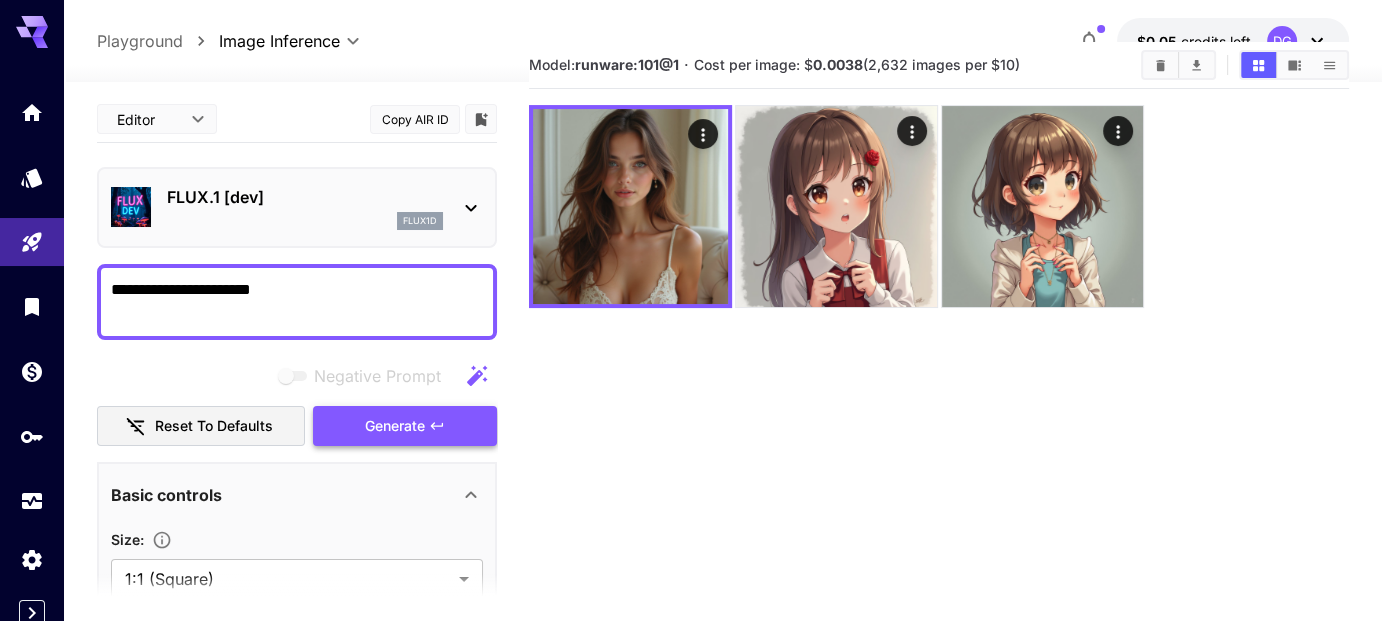 type on "**********" 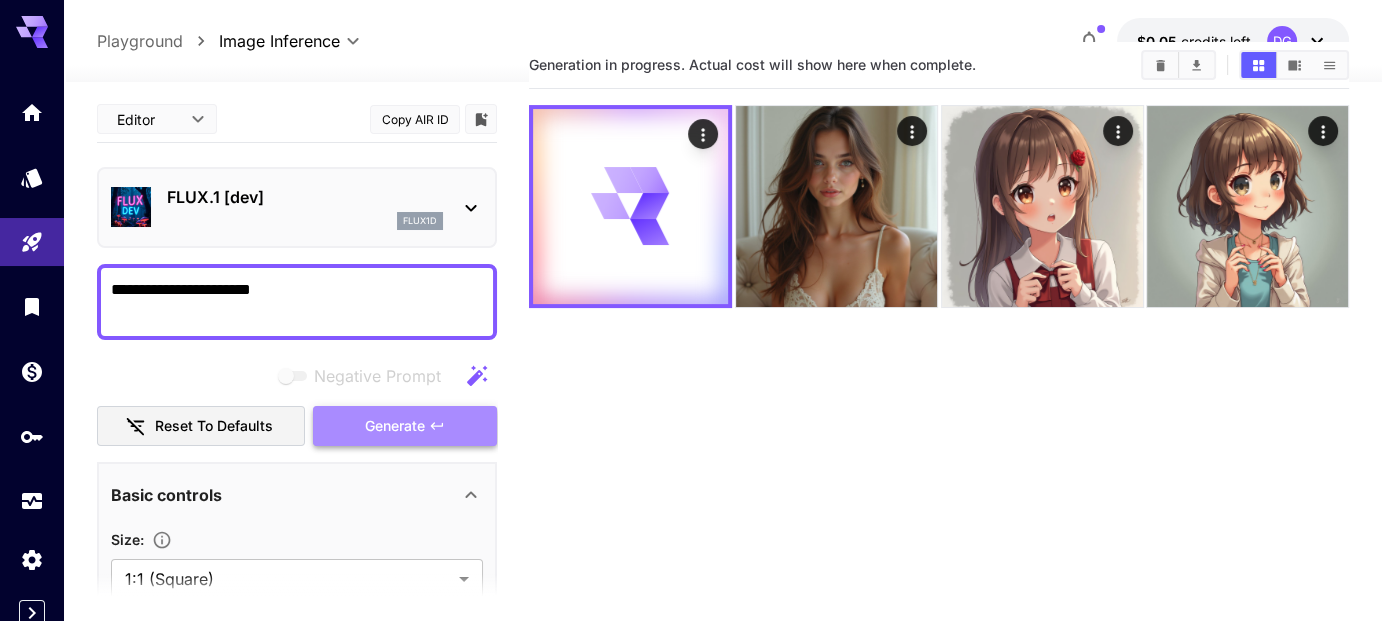click on "Generate" at bounding box center [405, 426] 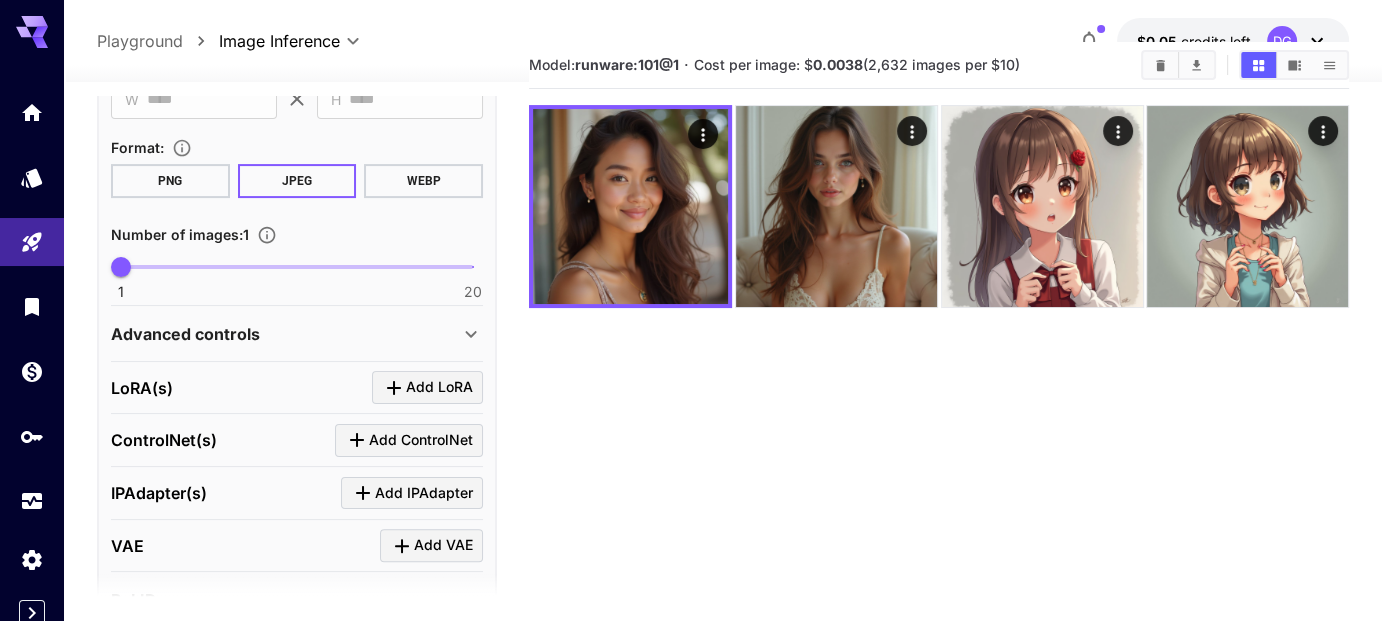 scroll, scrollTop: 532, scrollLeft: 0, axis: vertical 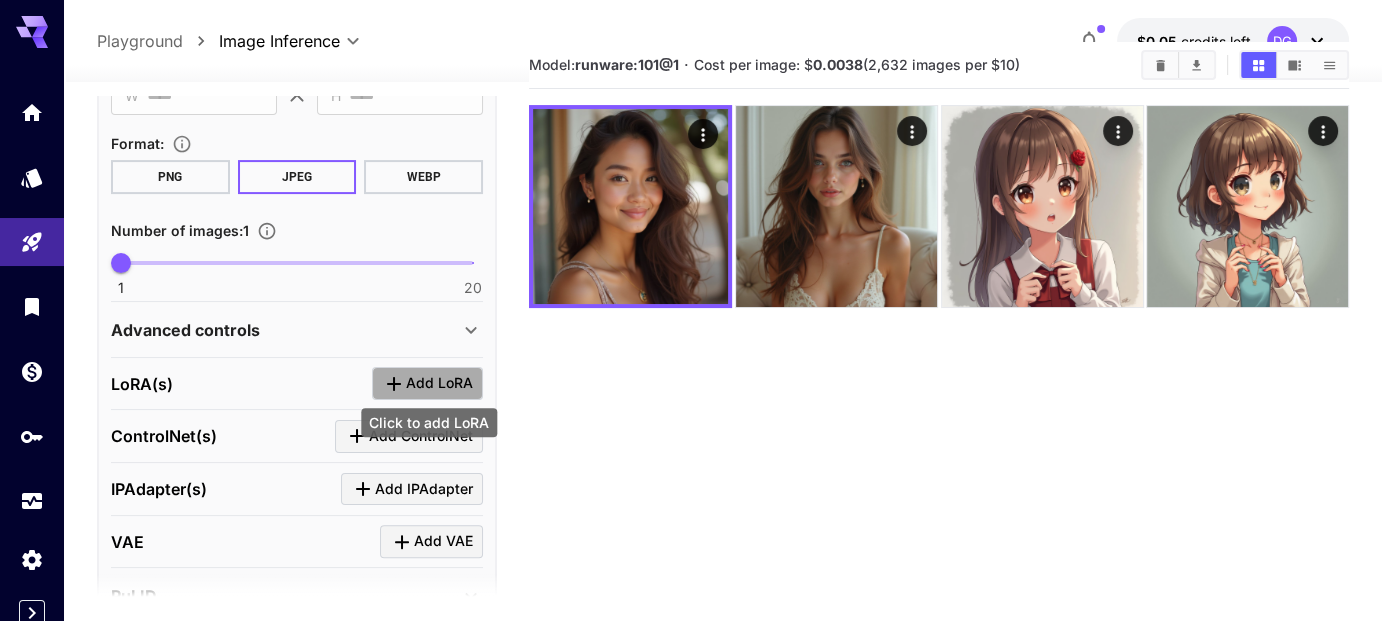 click on "Add LoRA" at bounding box center (427, 383) 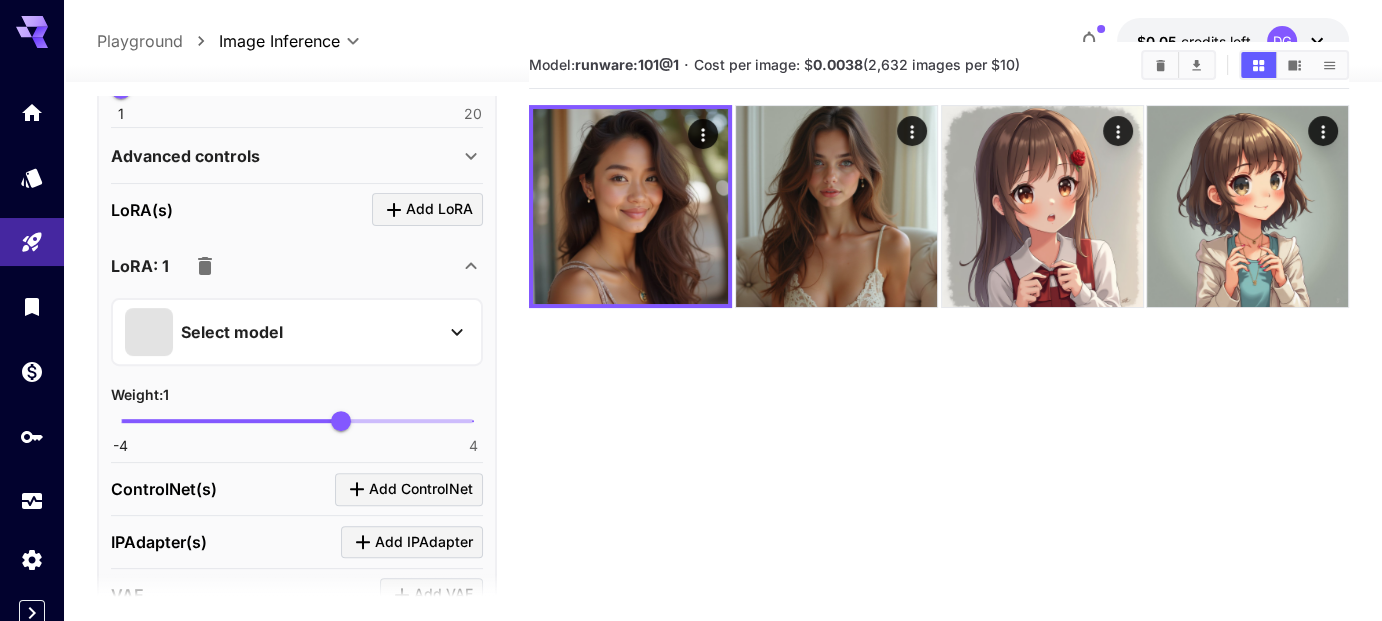 scroll, scrollTop: 706, scrollLeft: 0, axis: vertical 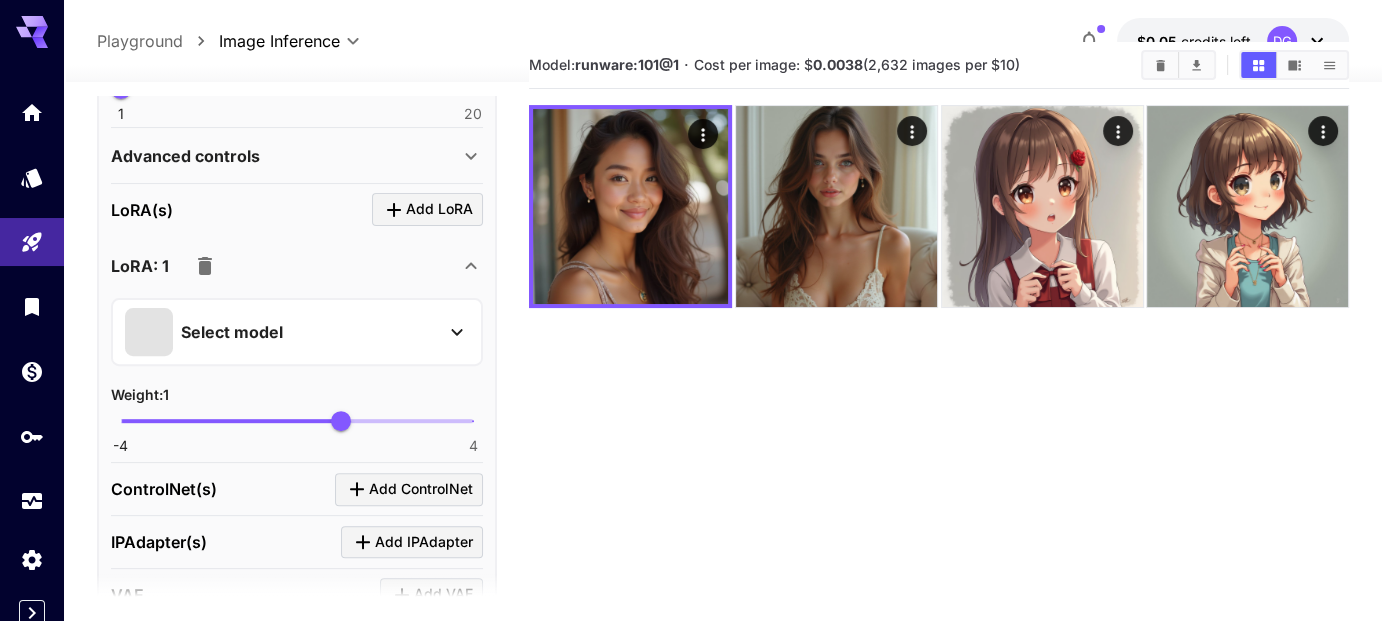 click on "Select model" at bounding box center [281, 332] 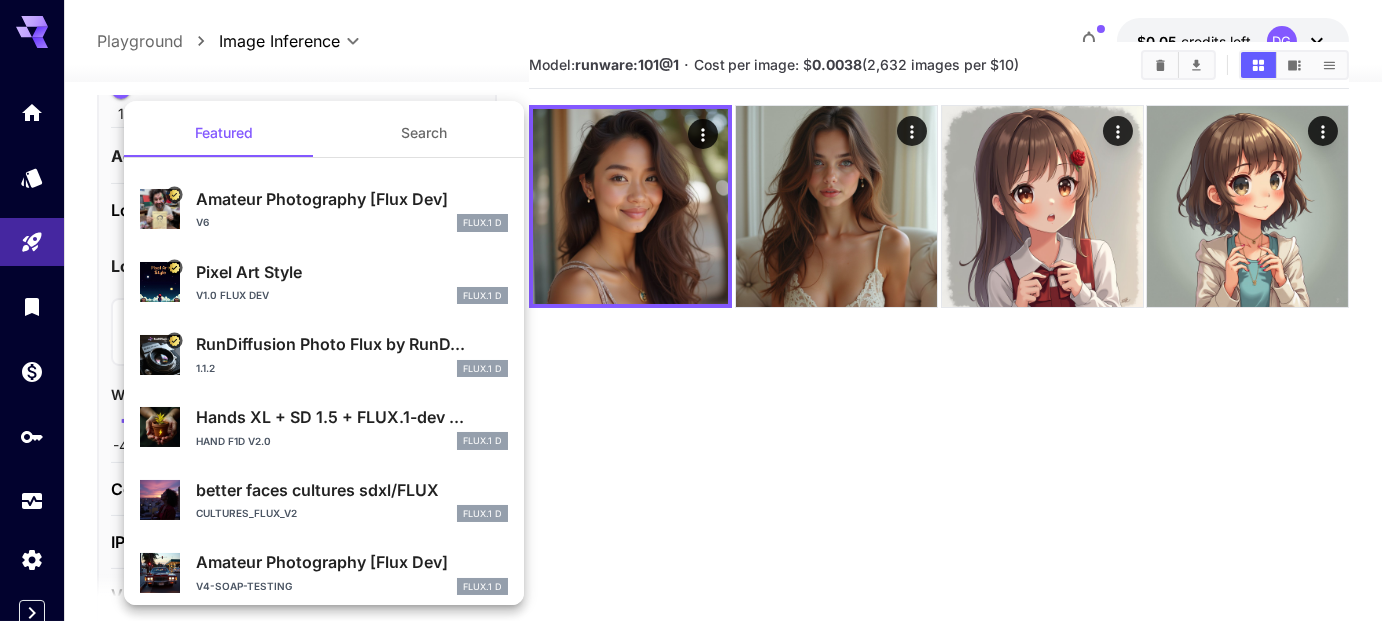 click at bounding box center (698, 310) 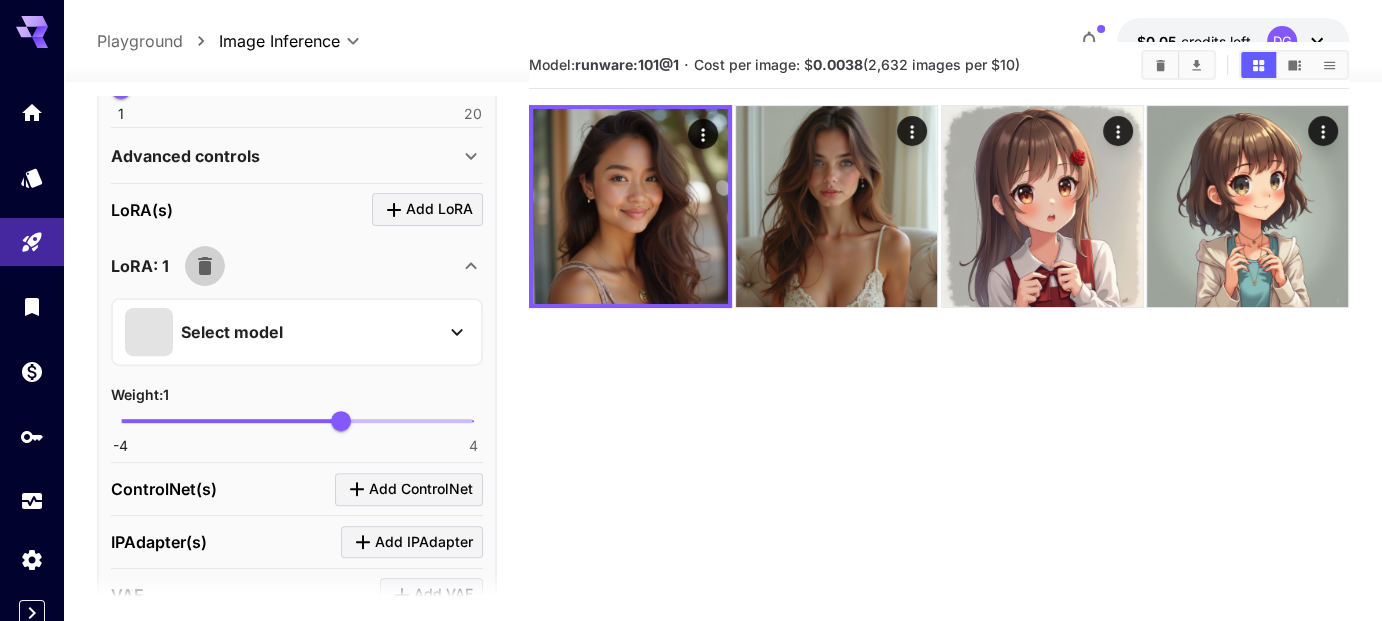 click 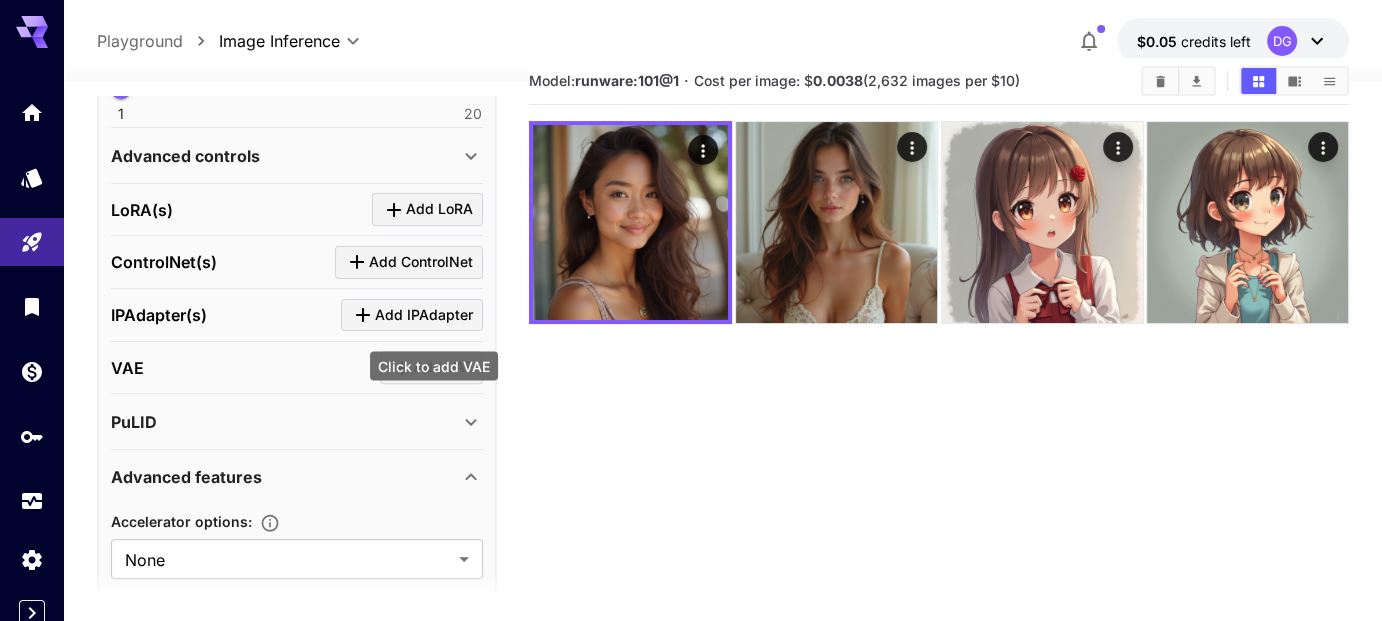 scroll, scrollTop: 0, scrollLeft: 0, axis: both 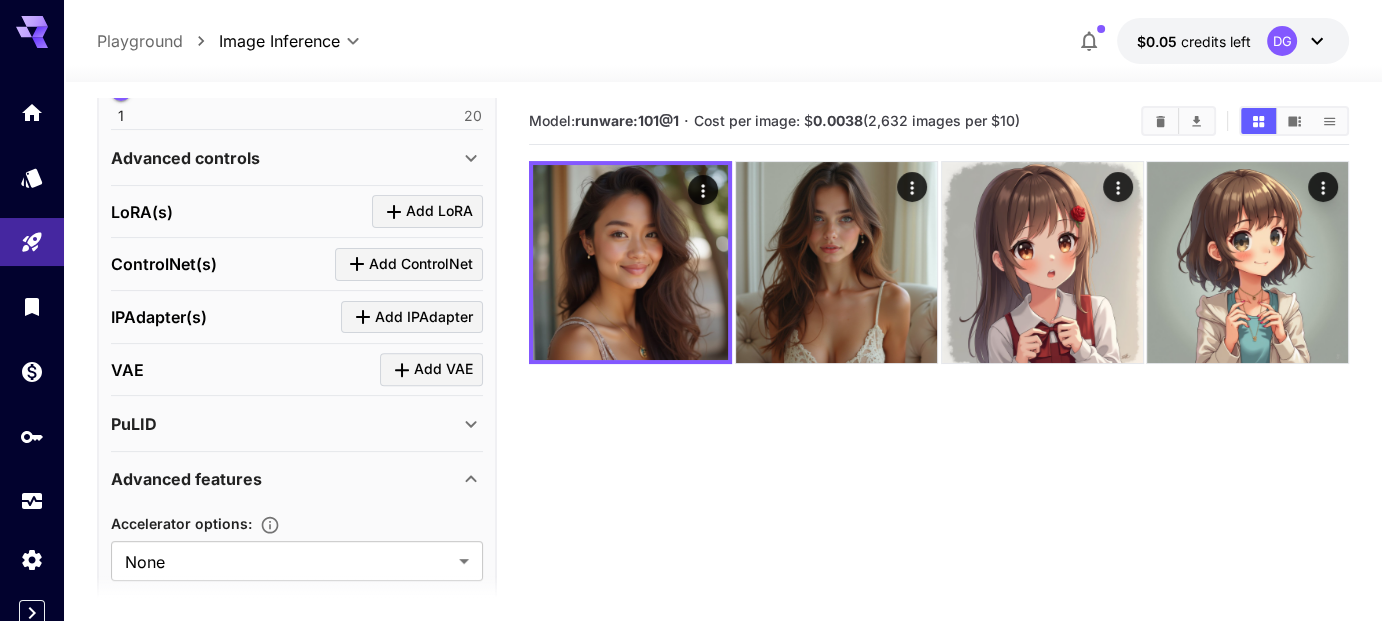click on "Playground" at bounding box center (140, 41) 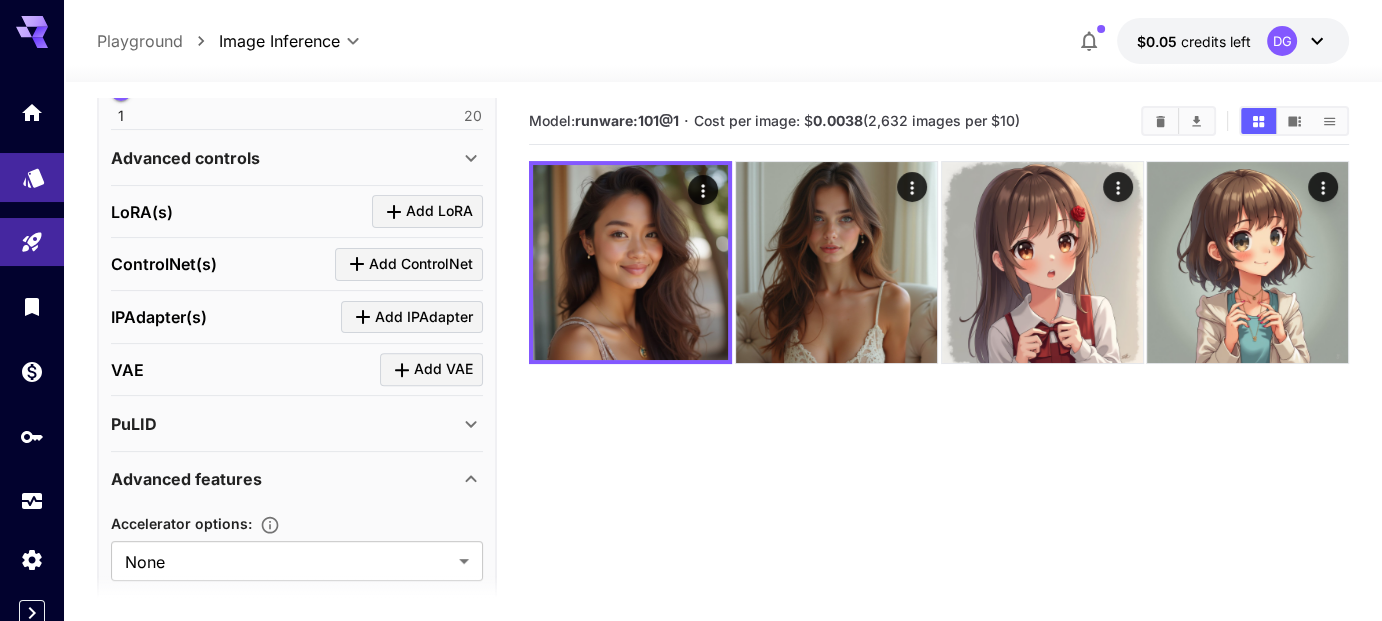 click at bounding box center [32, 177] 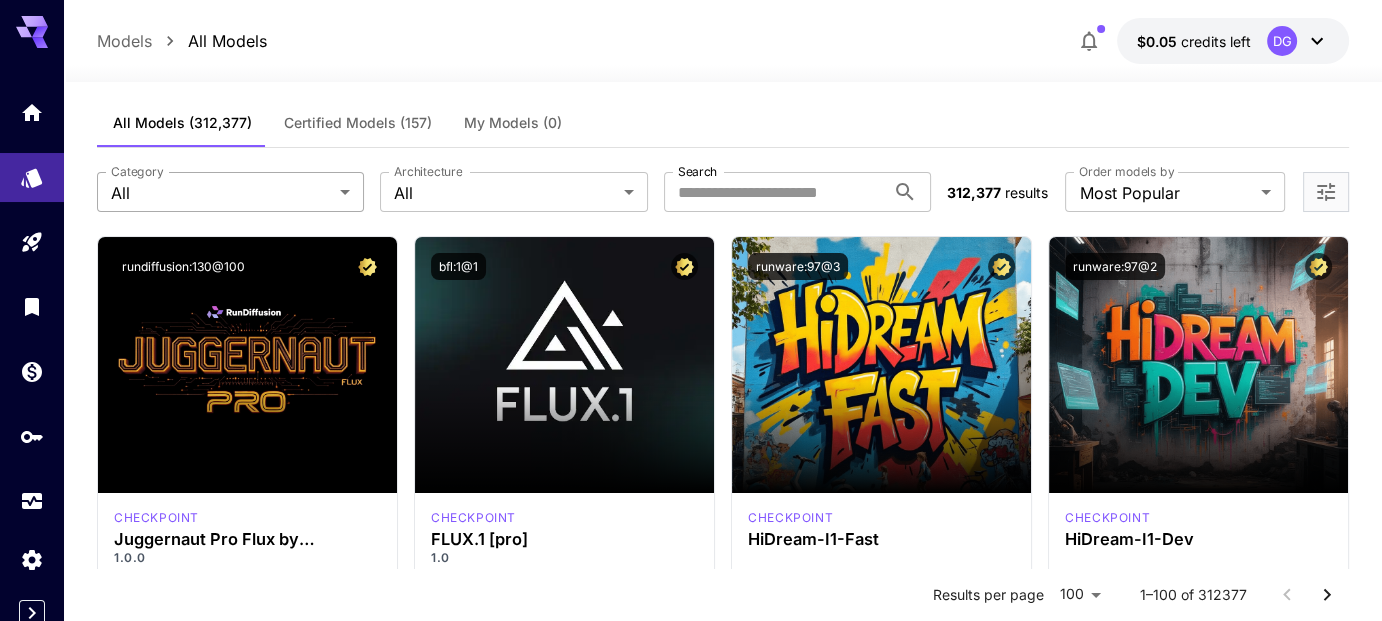 scroll, scrollTop: 16, scrollLeft: 0, axis: vertical 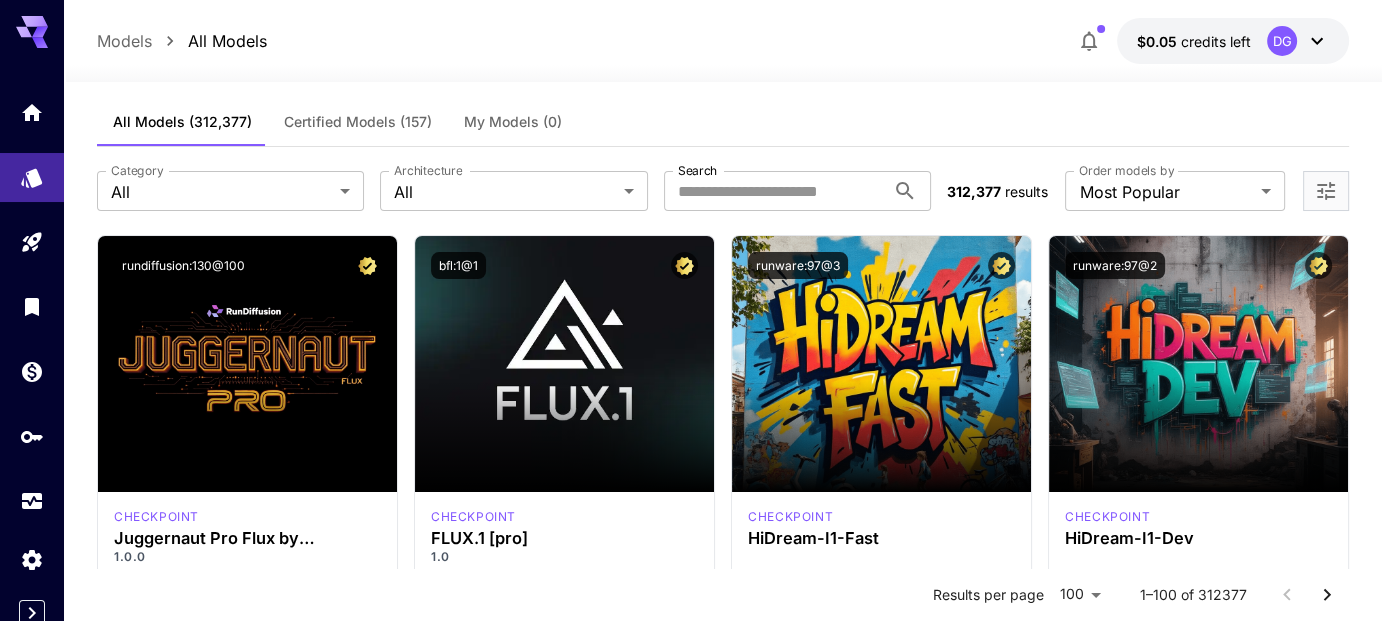 click on "Models" at bounding box center [124, 41] 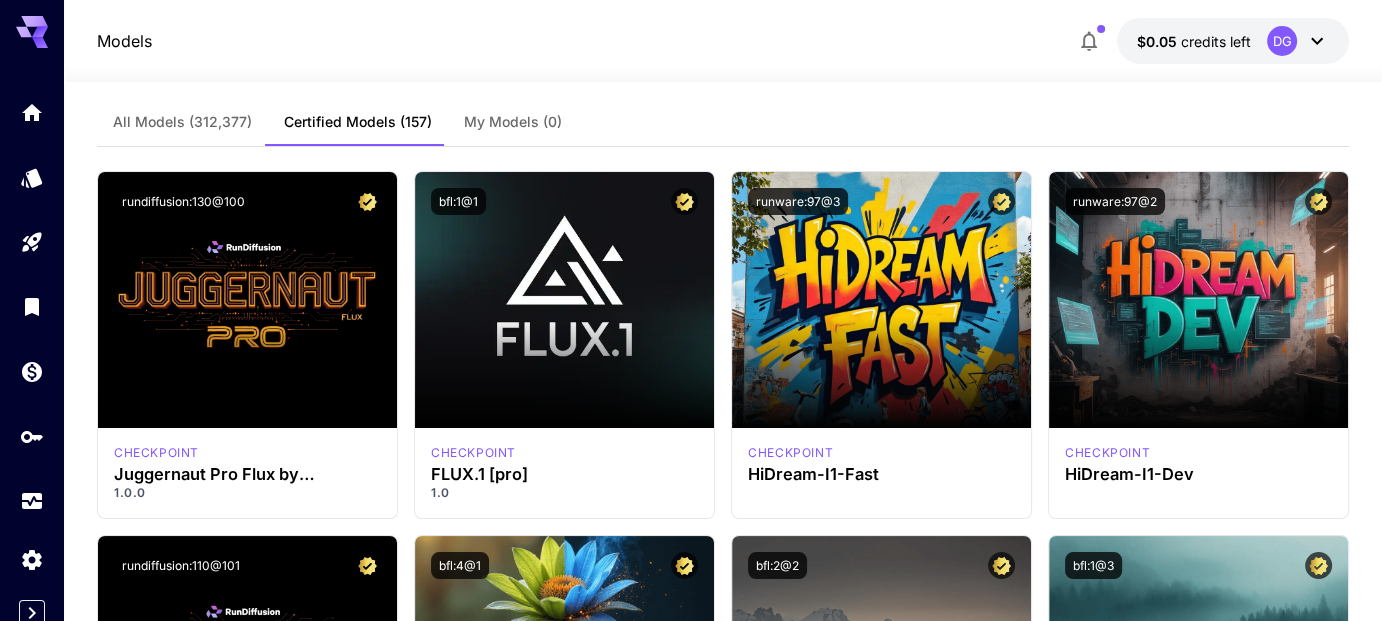 click on "Models" at bounding box center [124, 41] 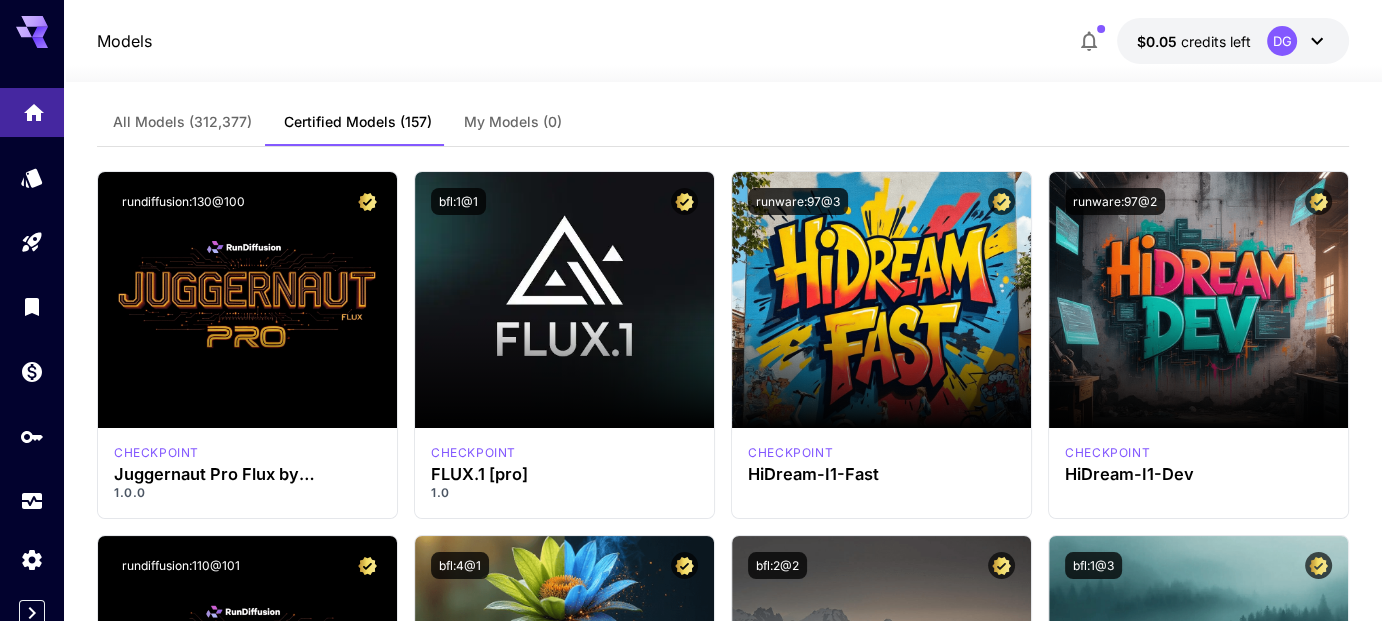click at bounding box center [32, 112] 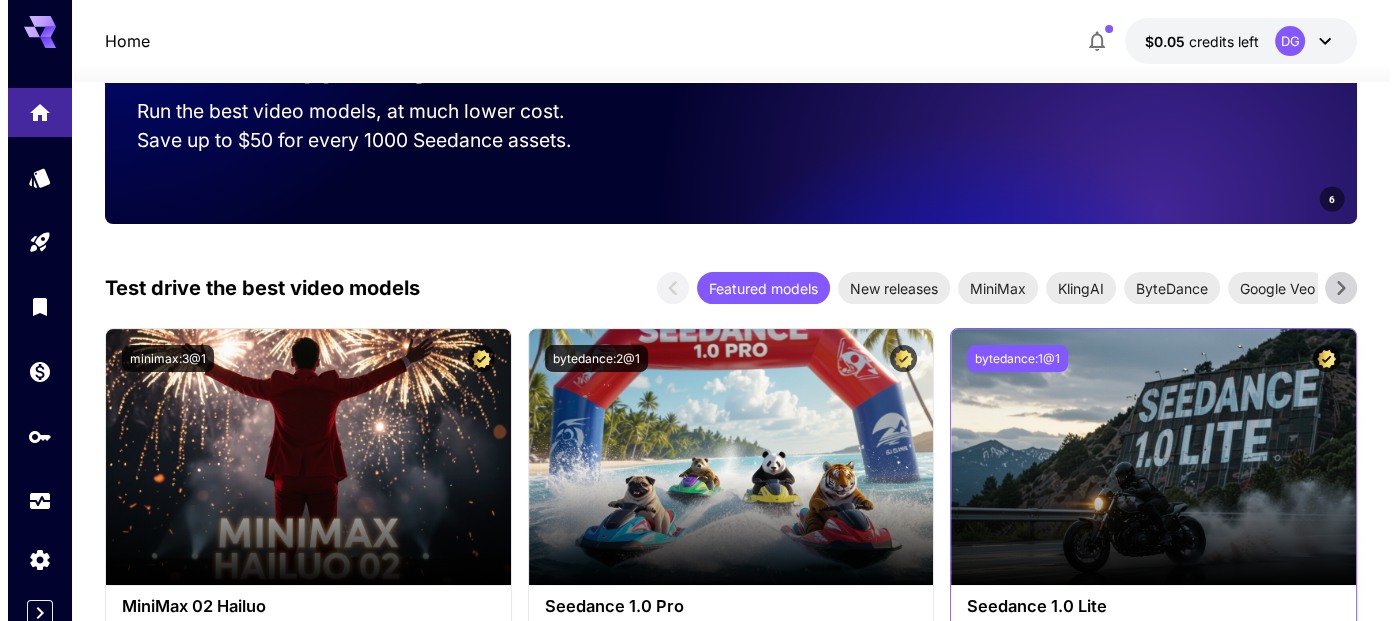 scroll, scrollTop: 373, scrollLeft: 0, axis: vertical 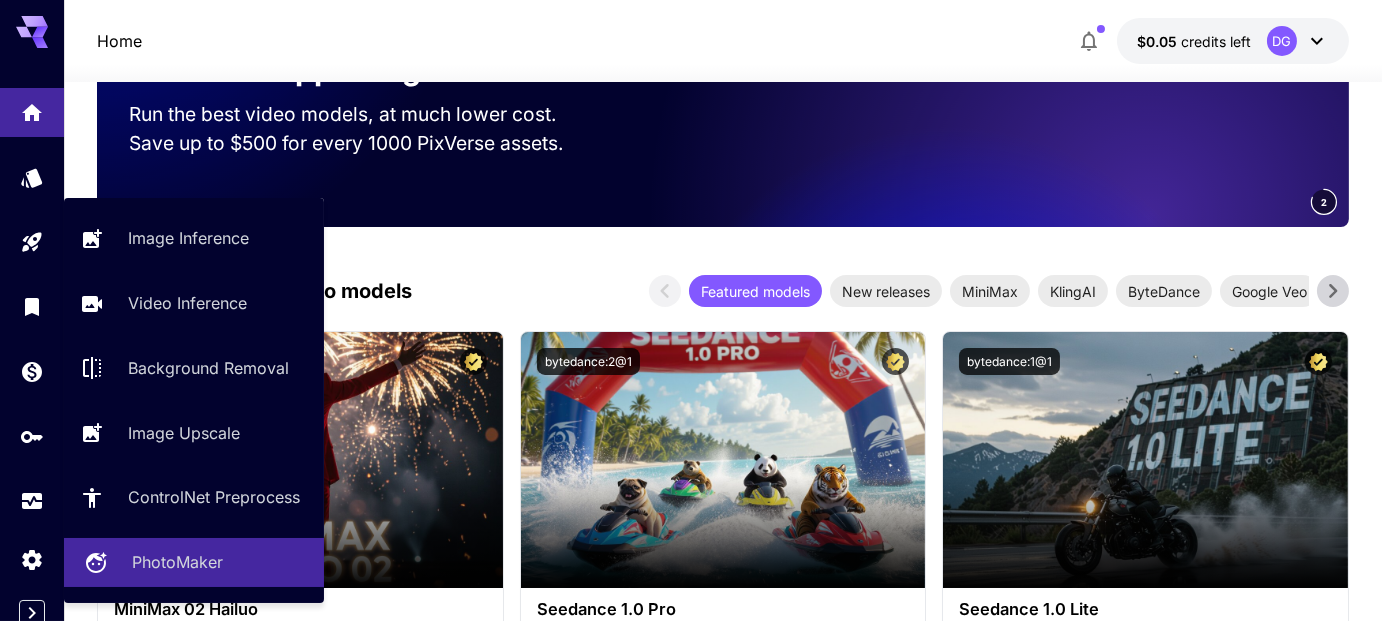 click on "PhotoMaker" at bounding box center [220, 562] 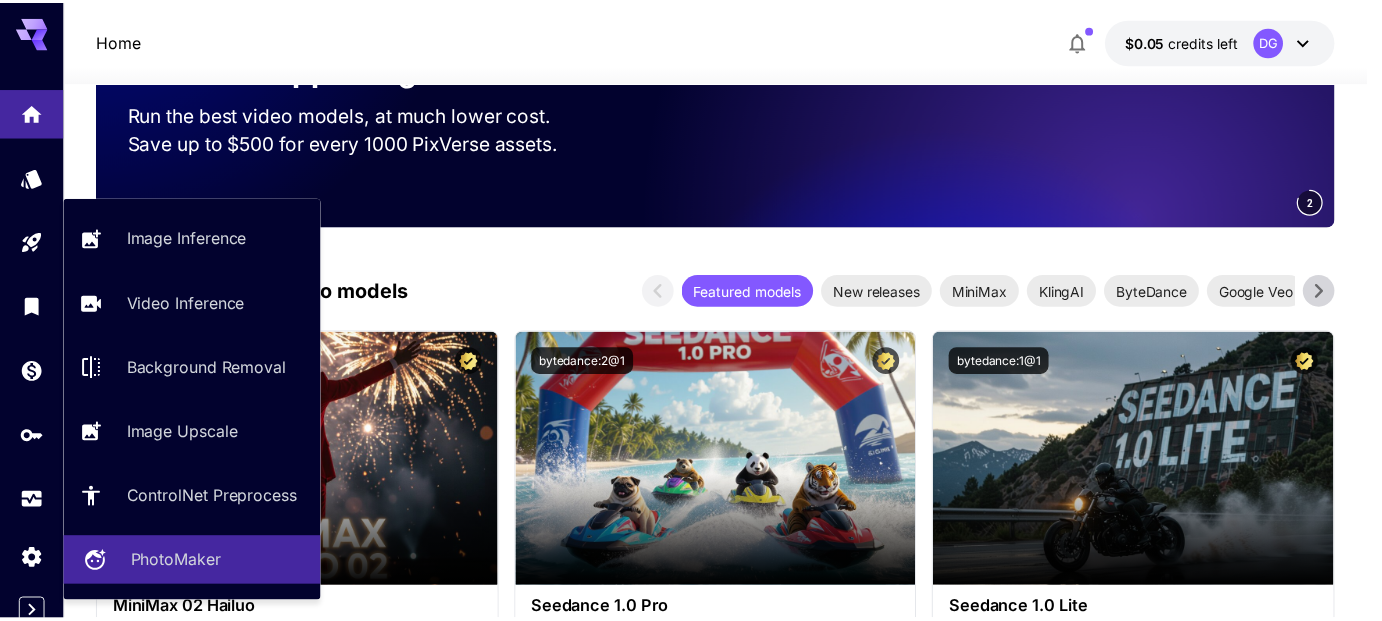 scroll, scrollTop: 0, scrollLeft: 0, axis: both 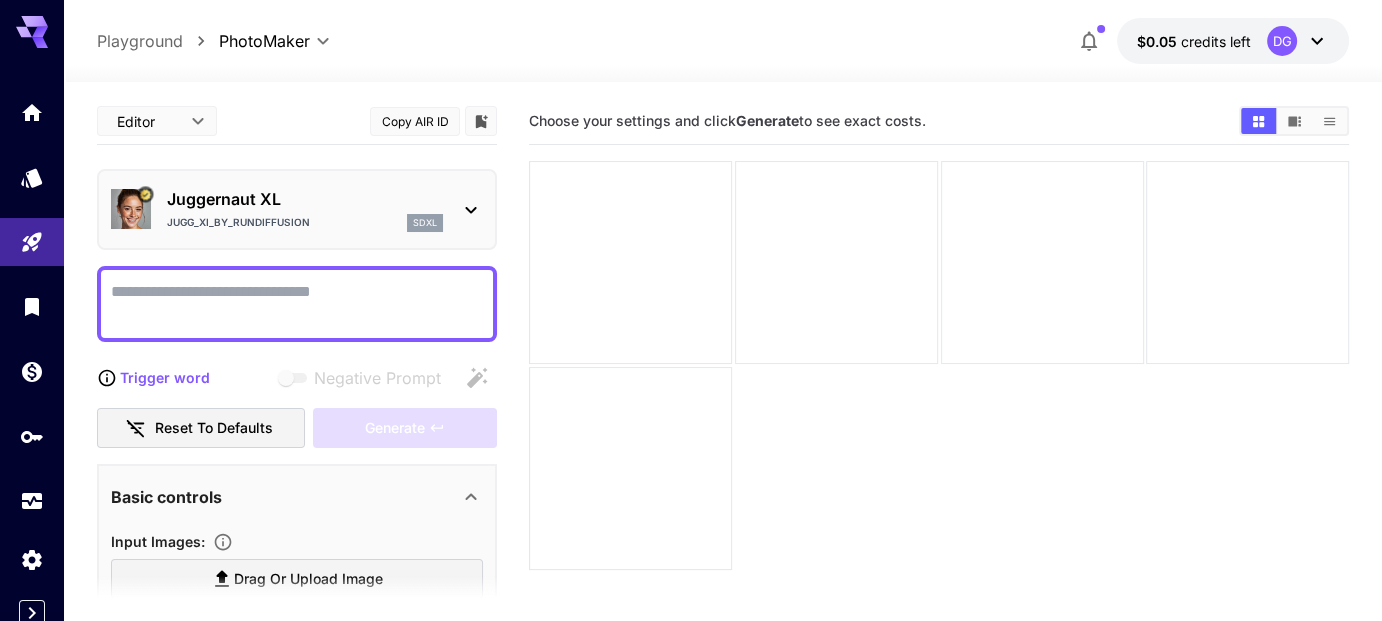click on "Negative Prompt" at bounding box center [297, 304] 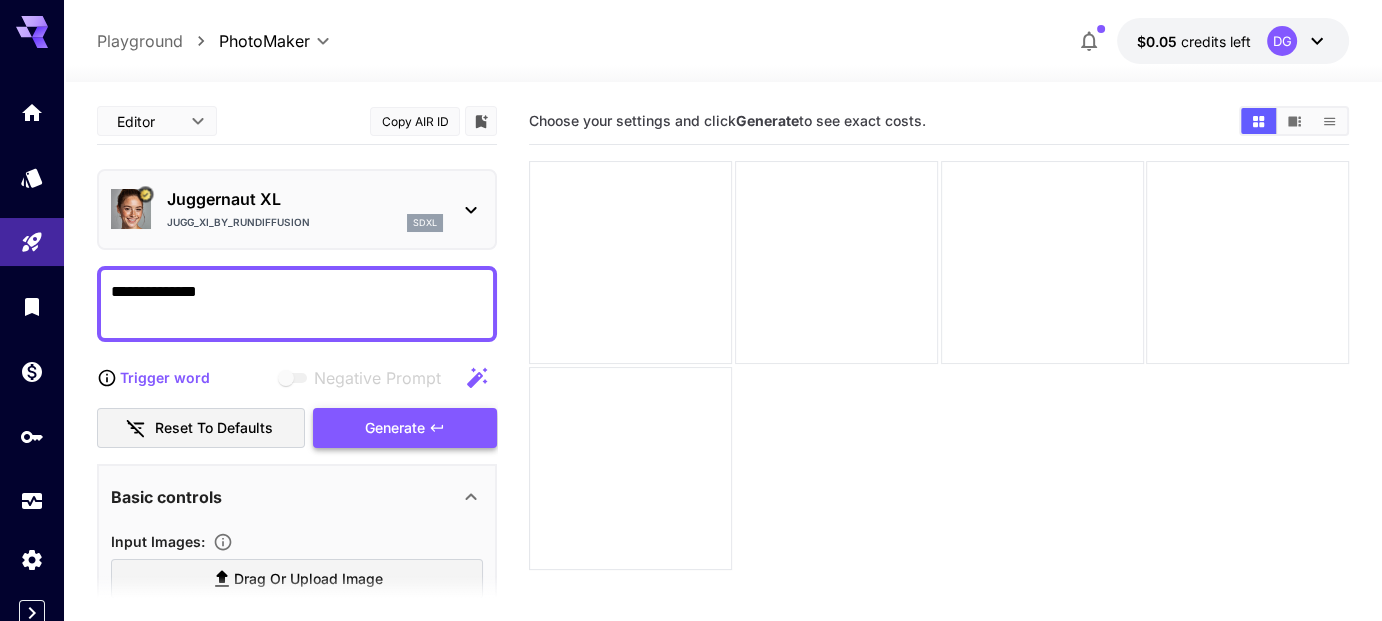 type on "**********" 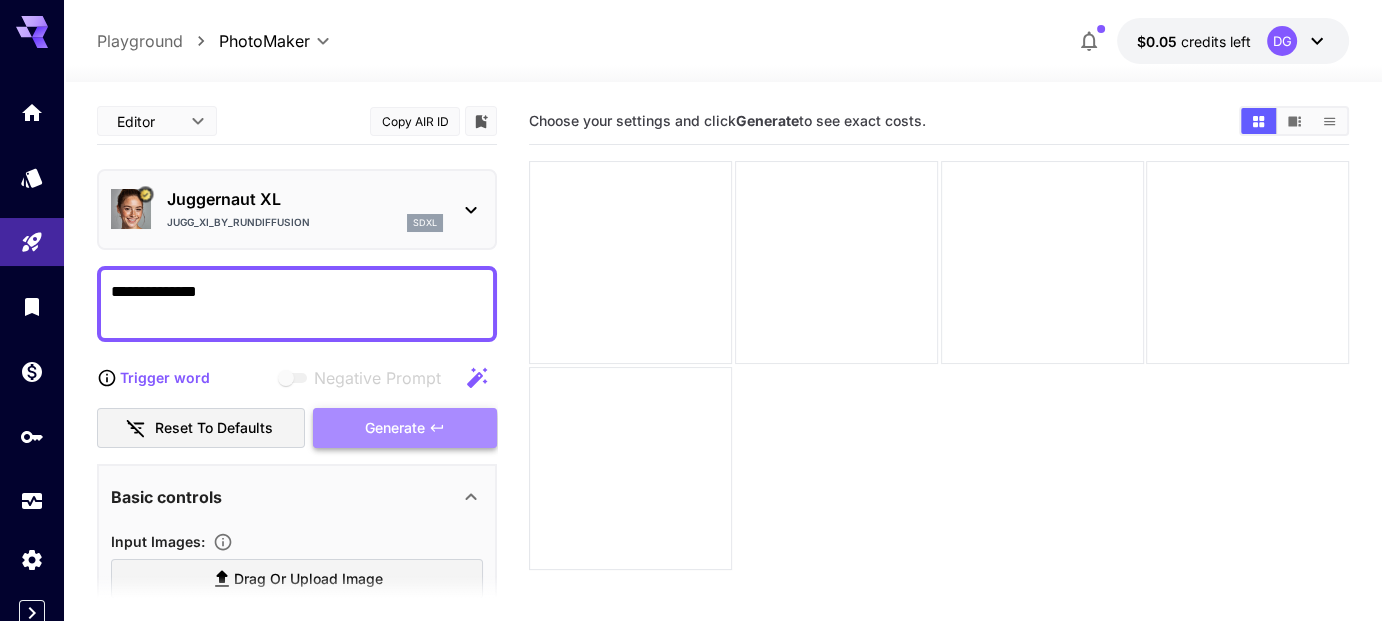 click on "Generate" at bounding box center [395, 428] 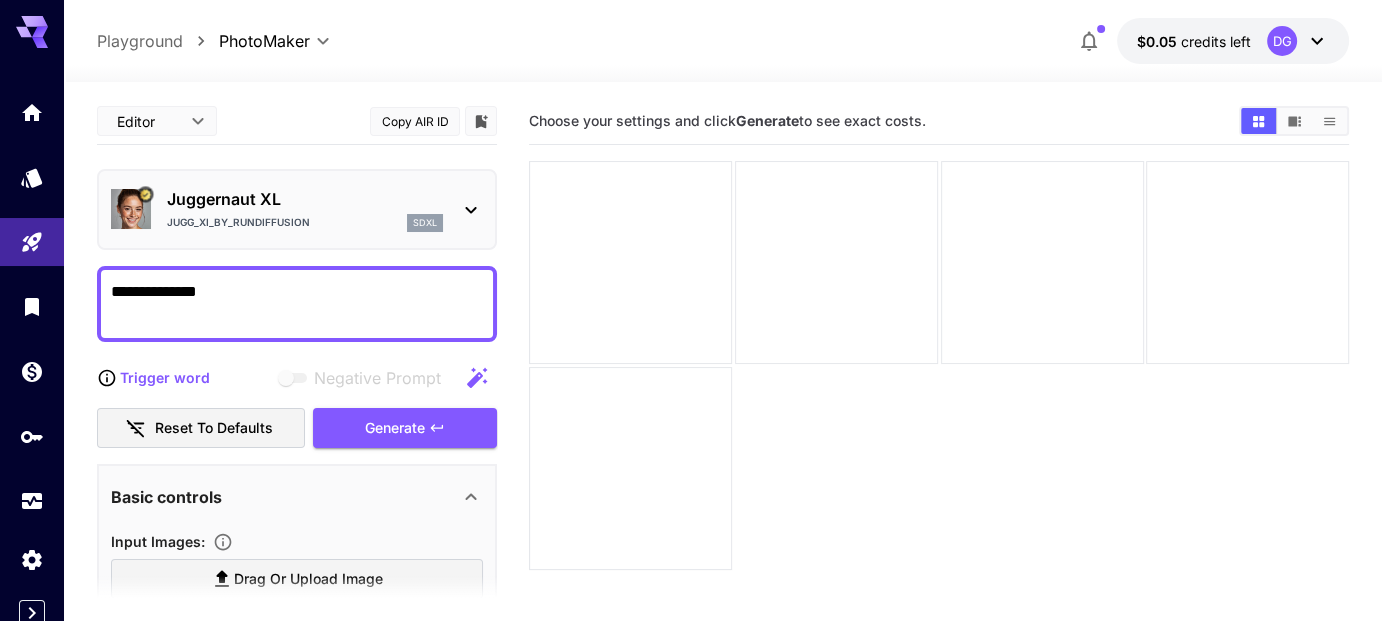 scroll, scrollTop: 296, scrollLeft: 0, axis: vertical 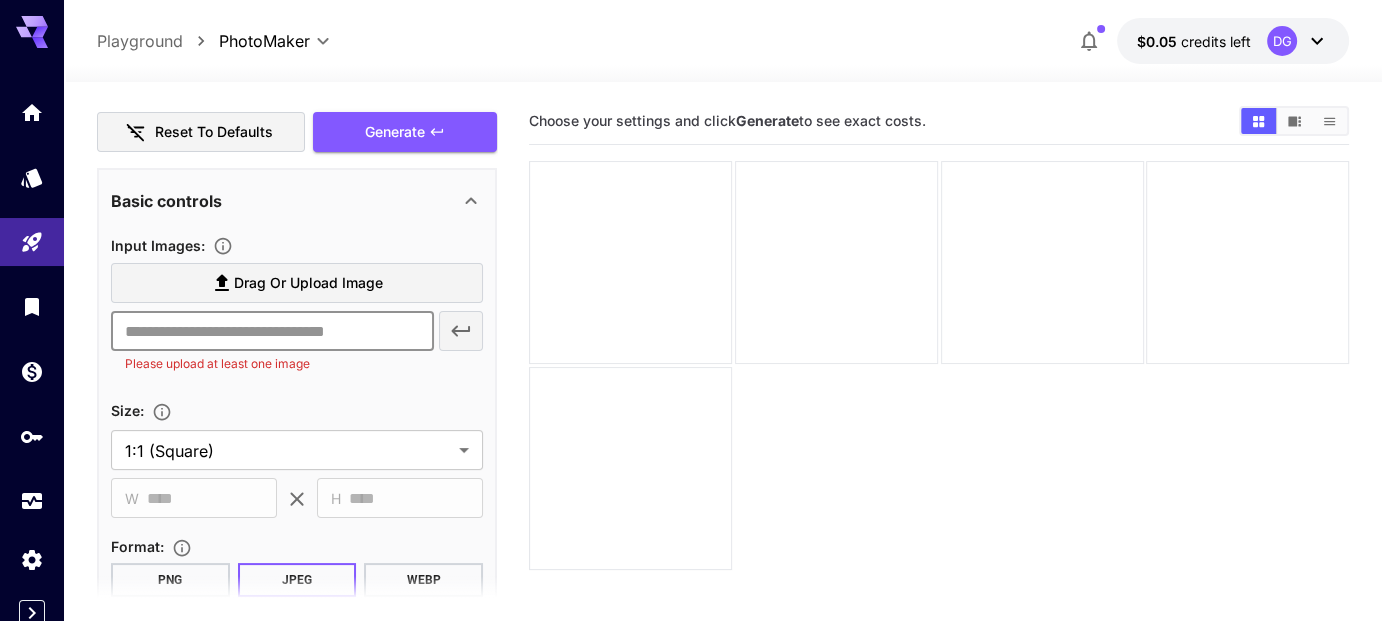 click at bounding box center (272, 331) 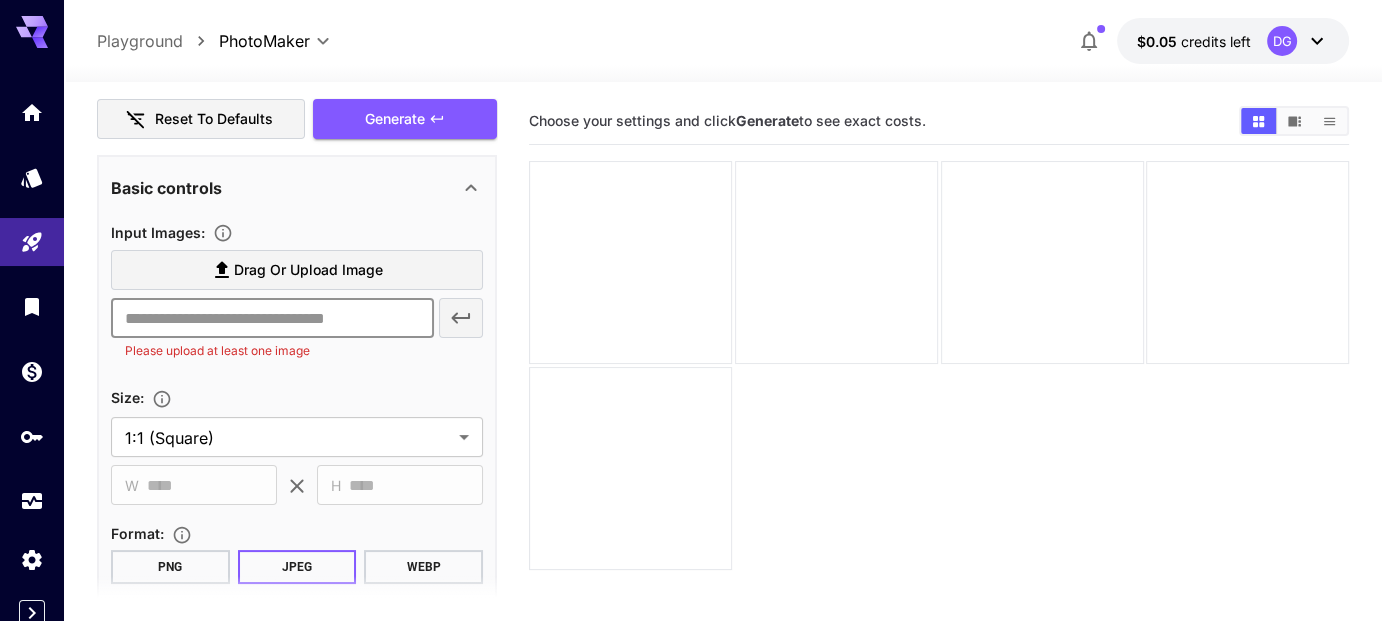 click at bounding box center (272, 318) 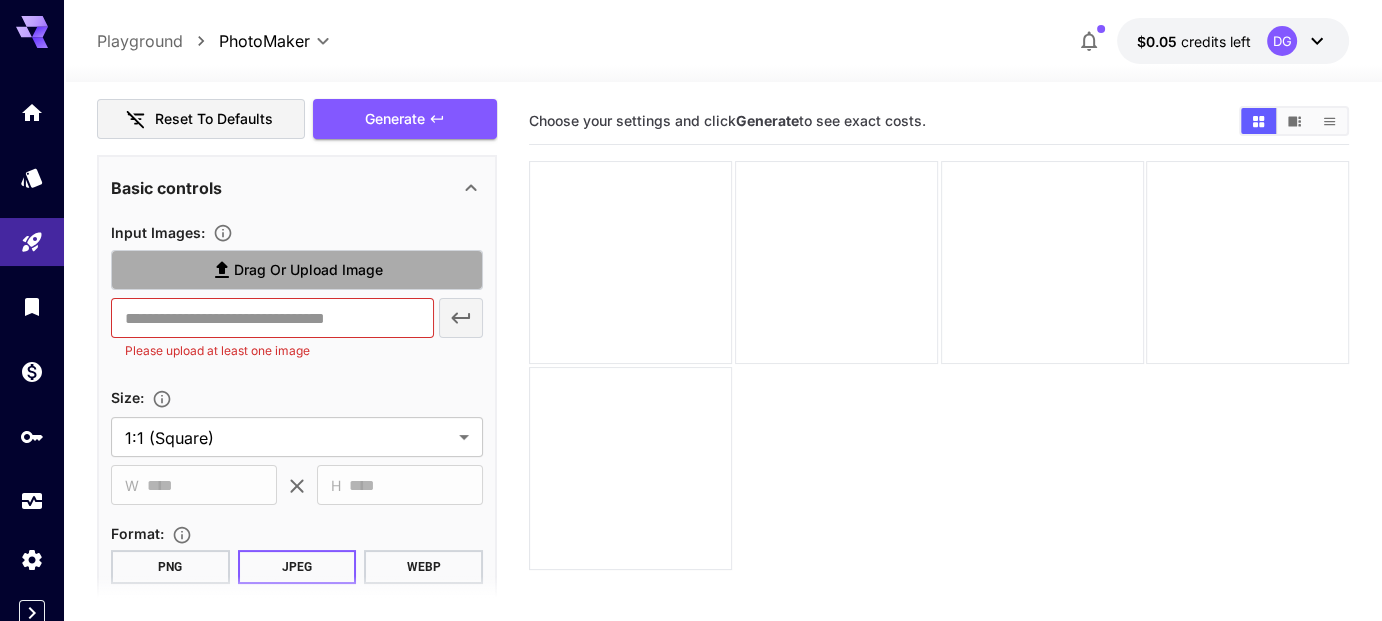 click on "Drag or upload image" at bounding box center (297, 270) 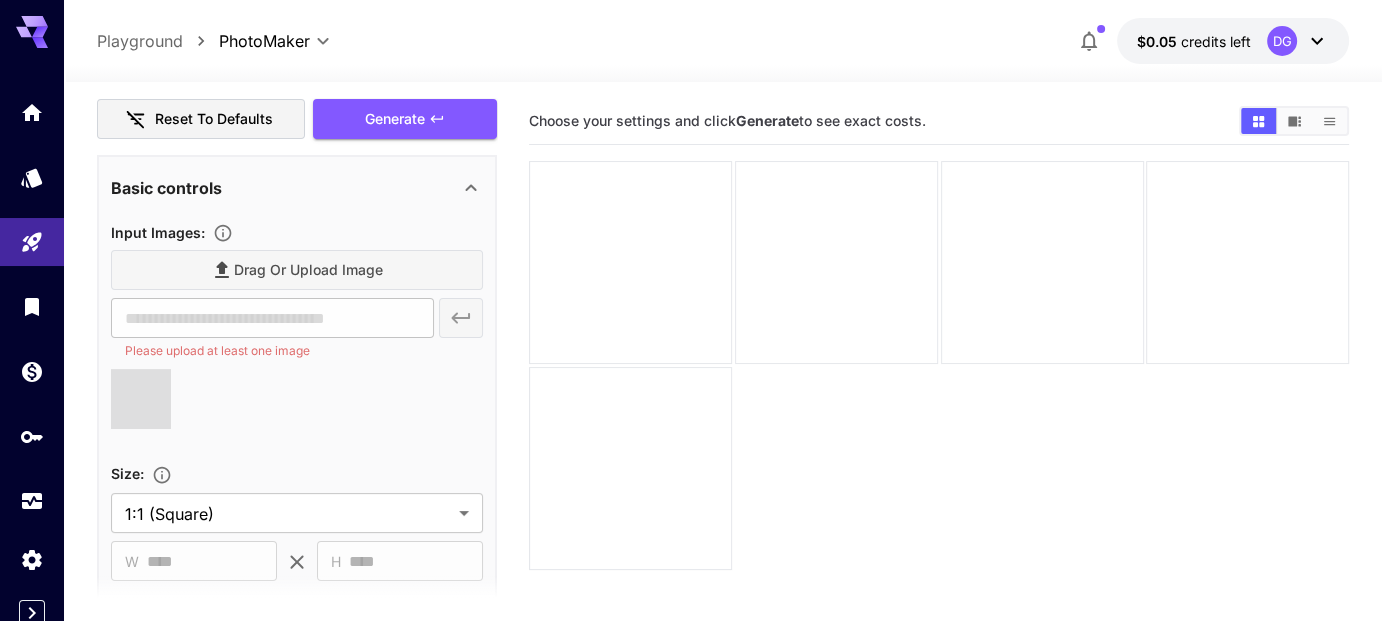 type on "**********" 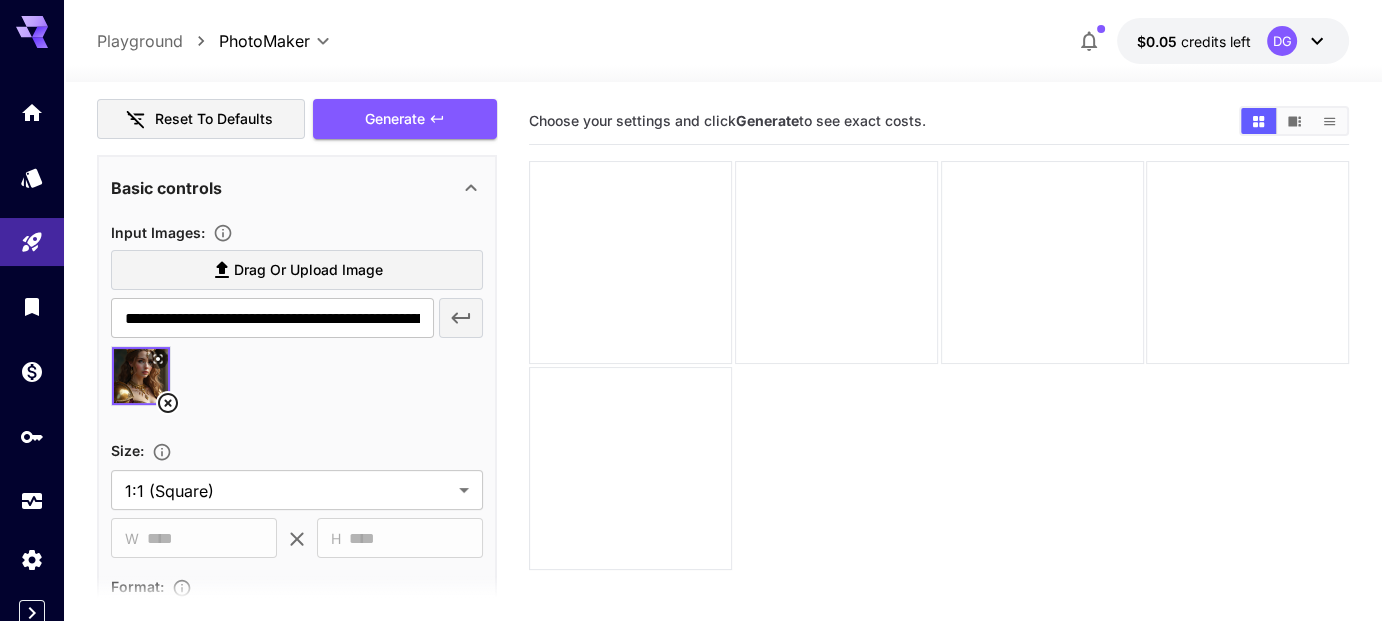 click on "**********" at bounding box center [723, 430] 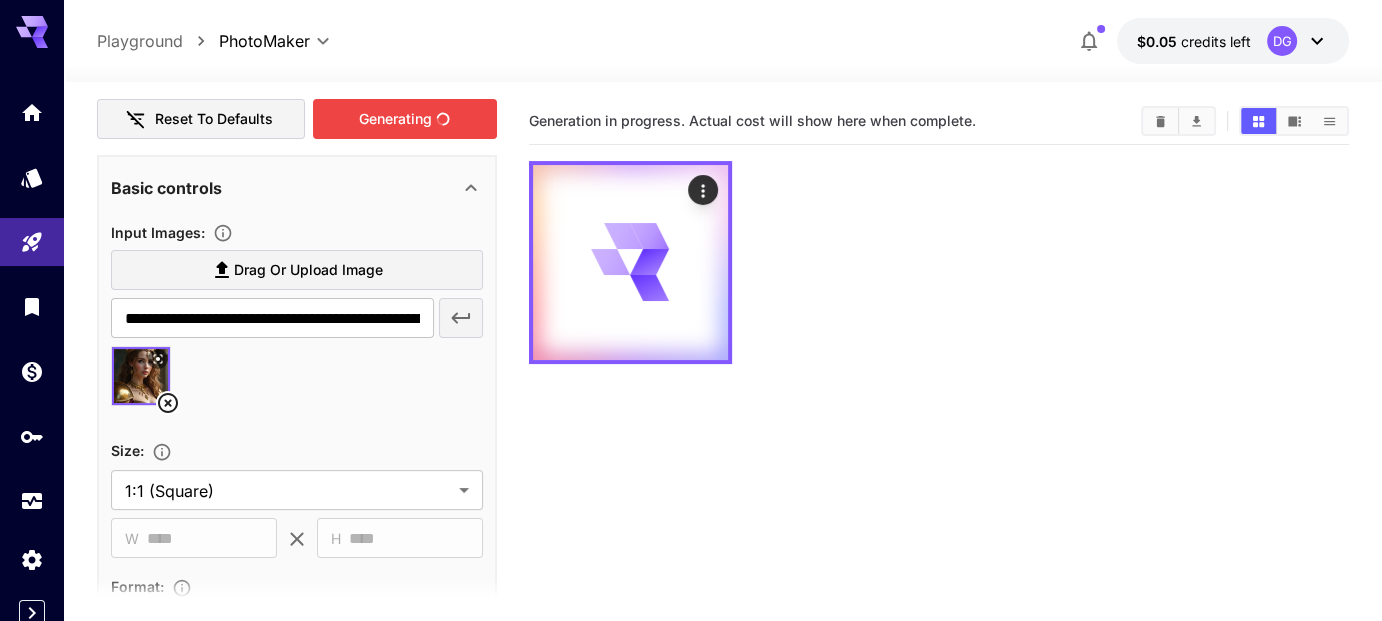 click on "Generating" at bounding box center (405, 119) 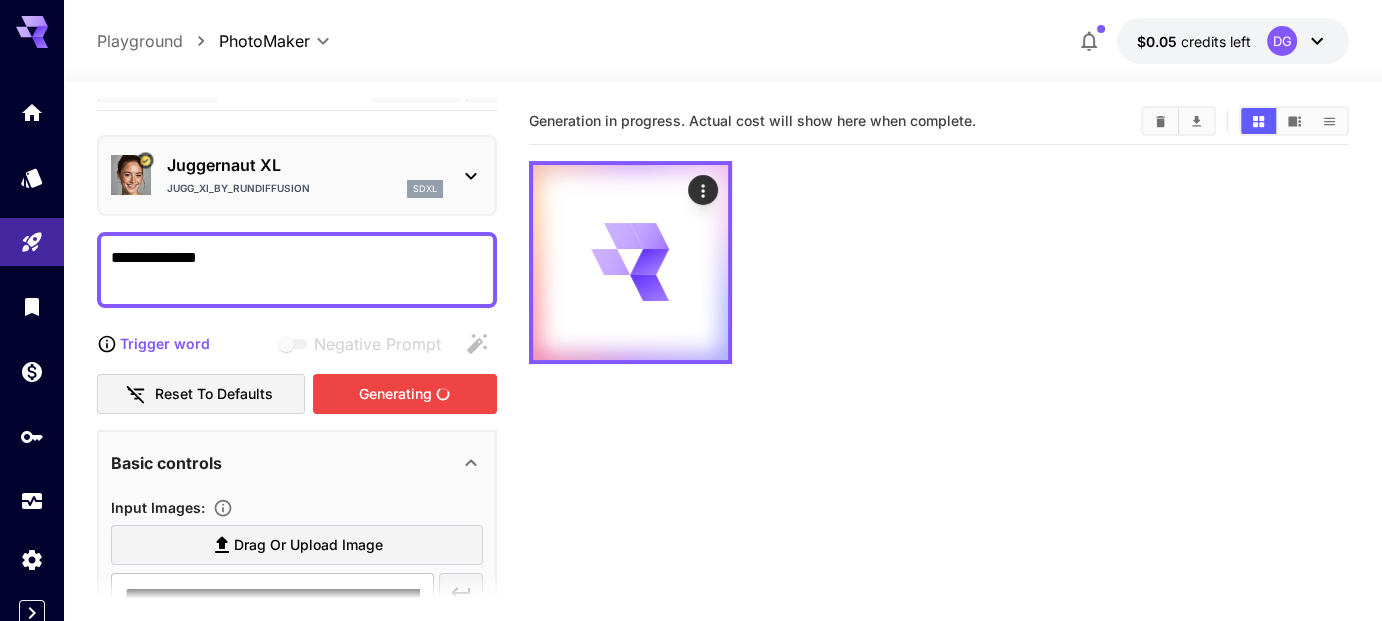 scroll, scrollTop: 0, scrollLeft: 0, axis: both 